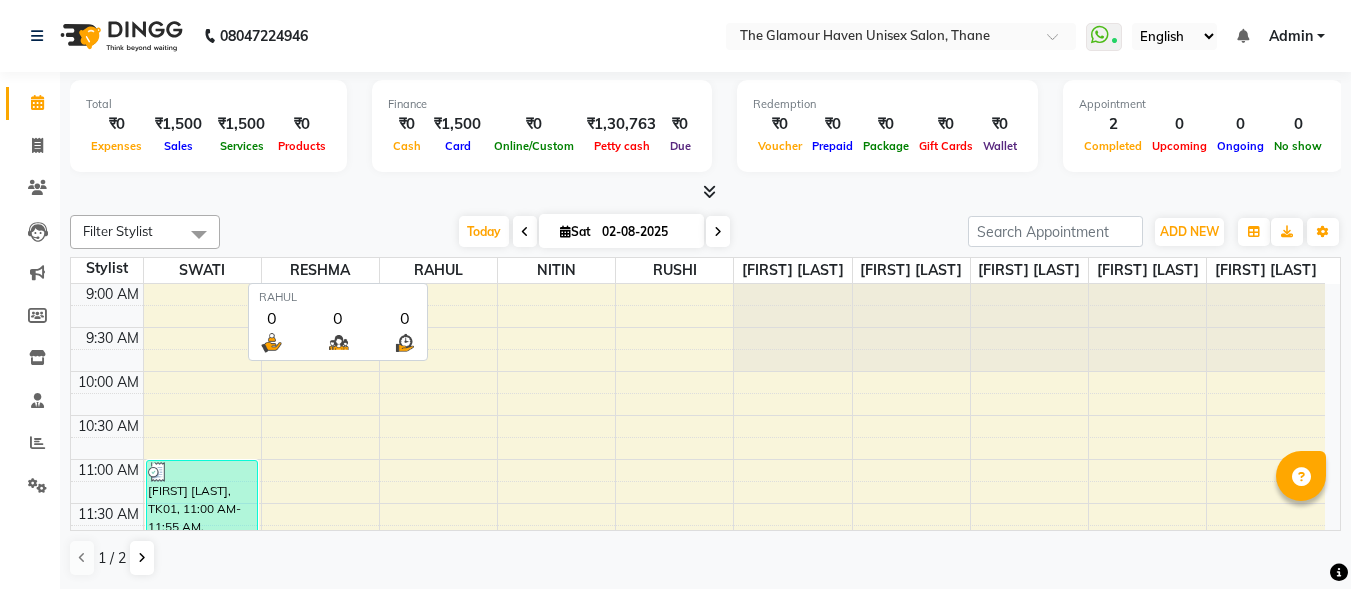 scroll, scrollTop: 0, scrollLeft: 0, axis: both 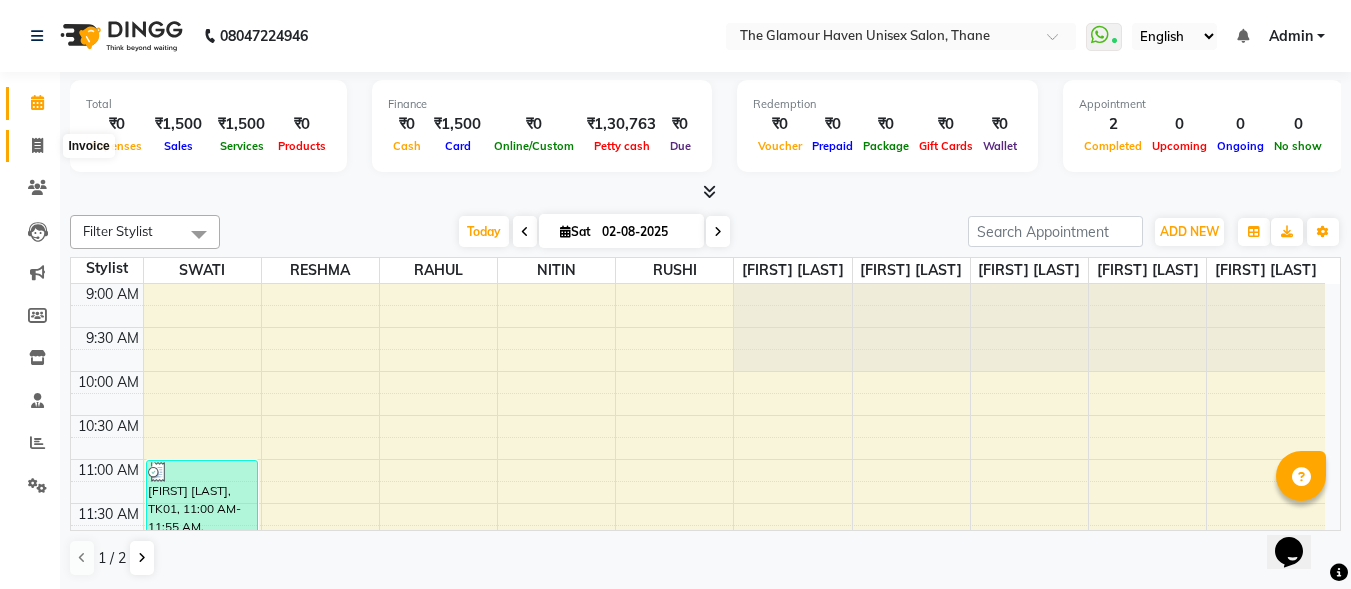 click 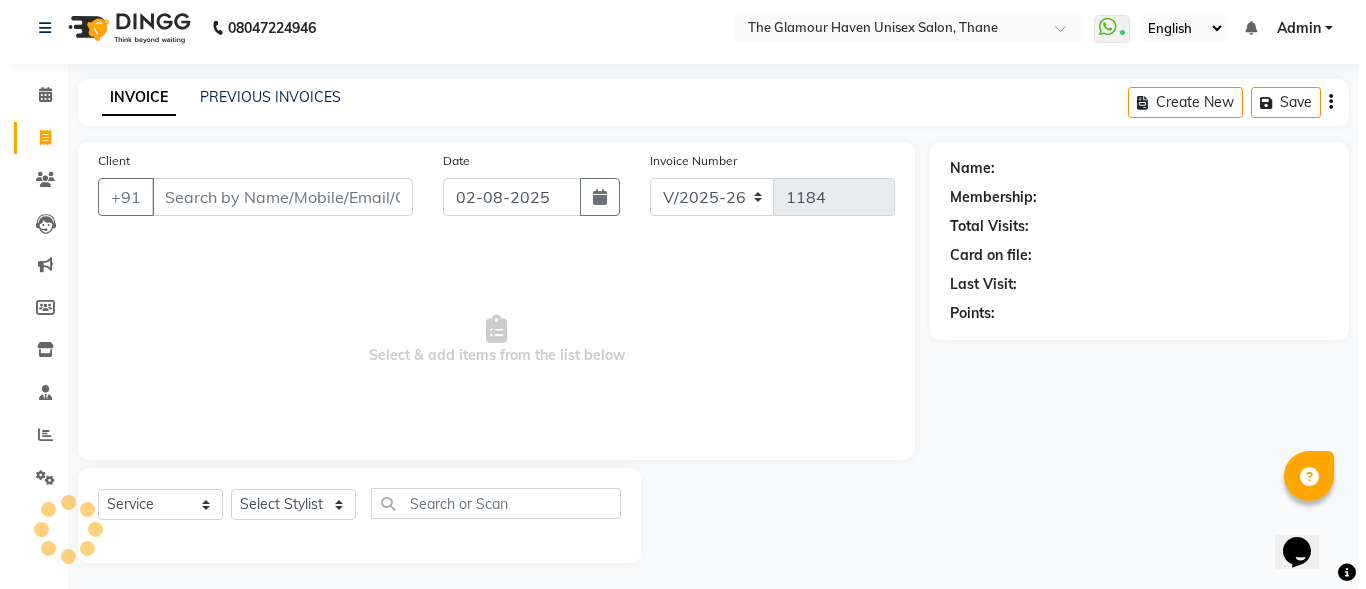 scroll, scrollTop: 12, scrollLeft: 0, axis: vertical 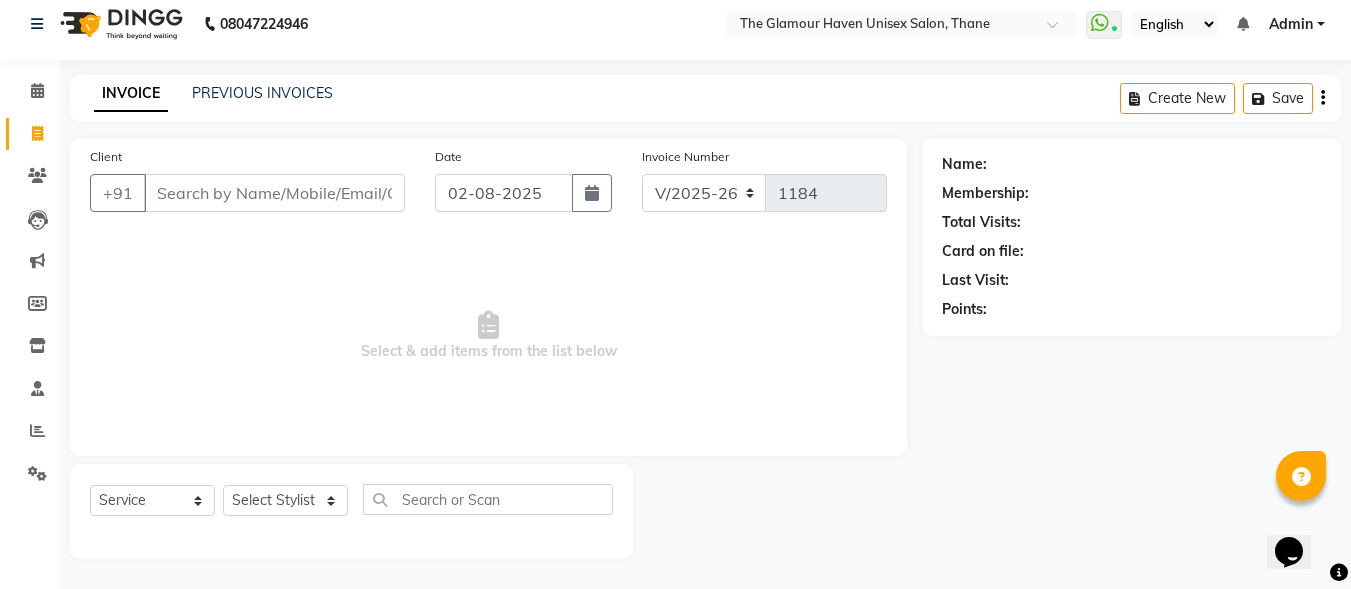 click on "Client" at bounding box center [274, 193] 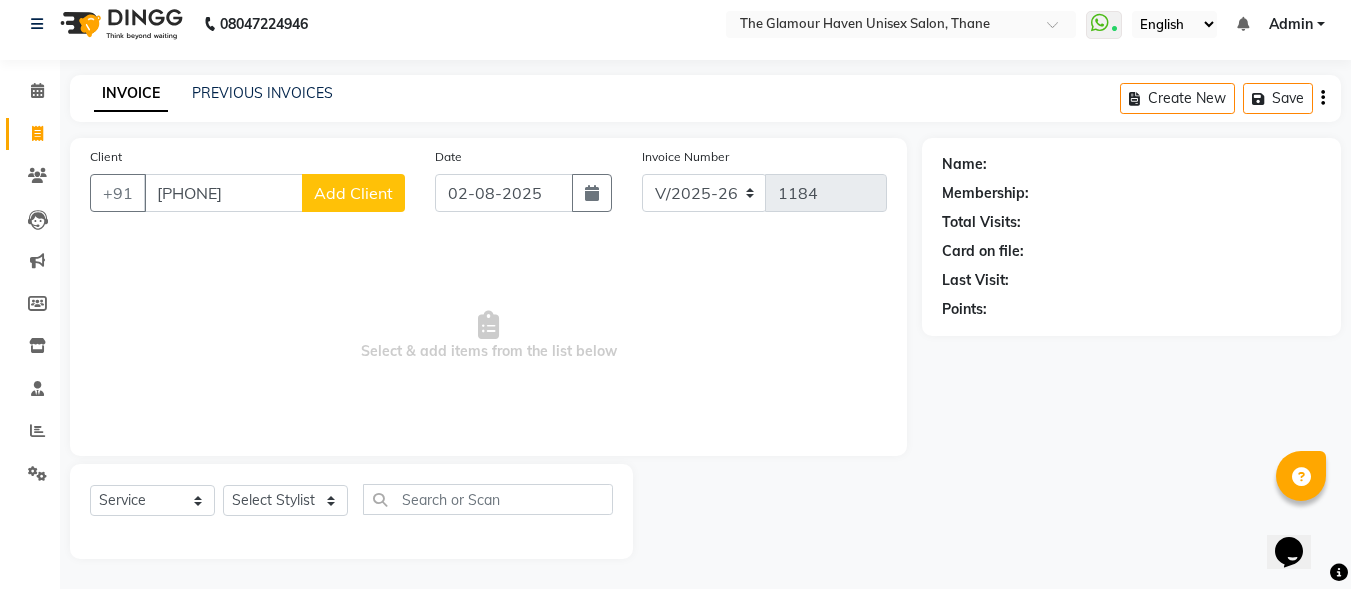 type on "[PHONE]" 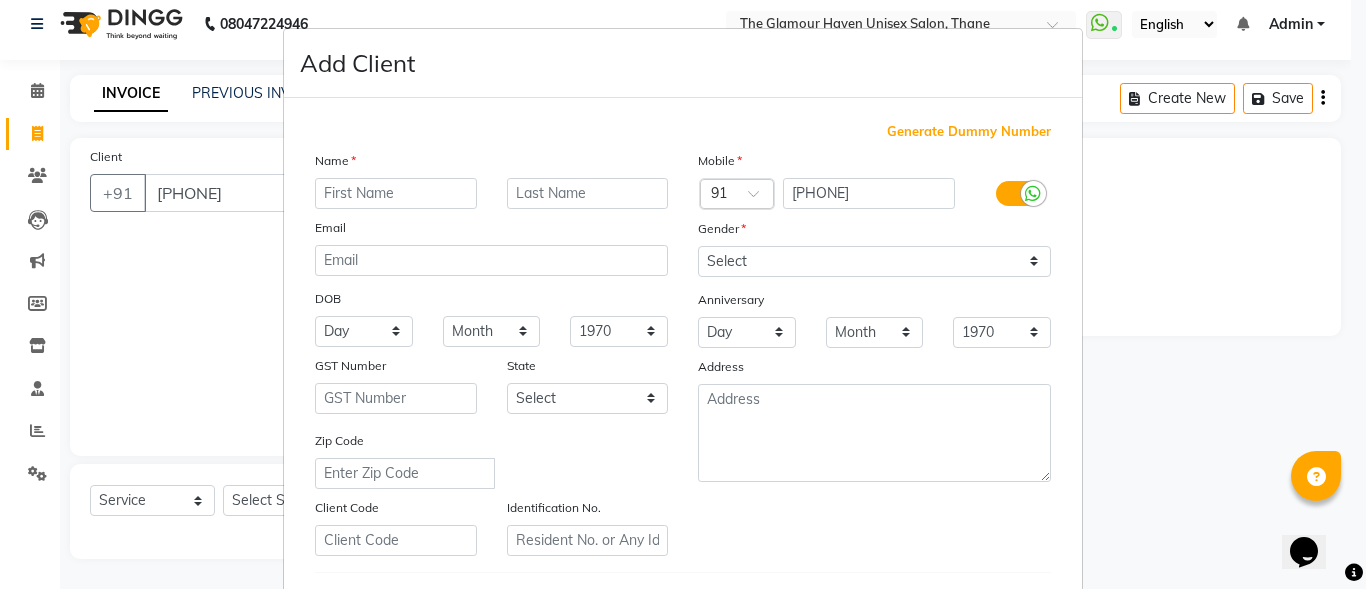 click at bounding box center (396, 193) 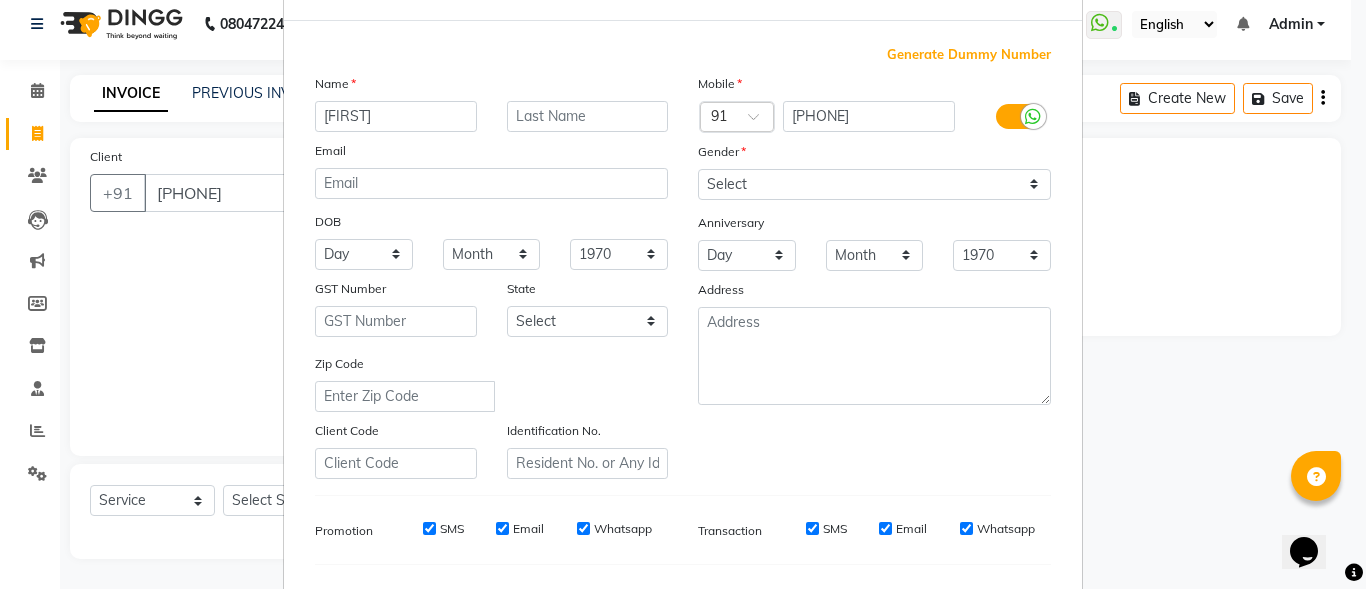 scroll, scrollTop: 100, scrollLeft: 0, axis: vertical 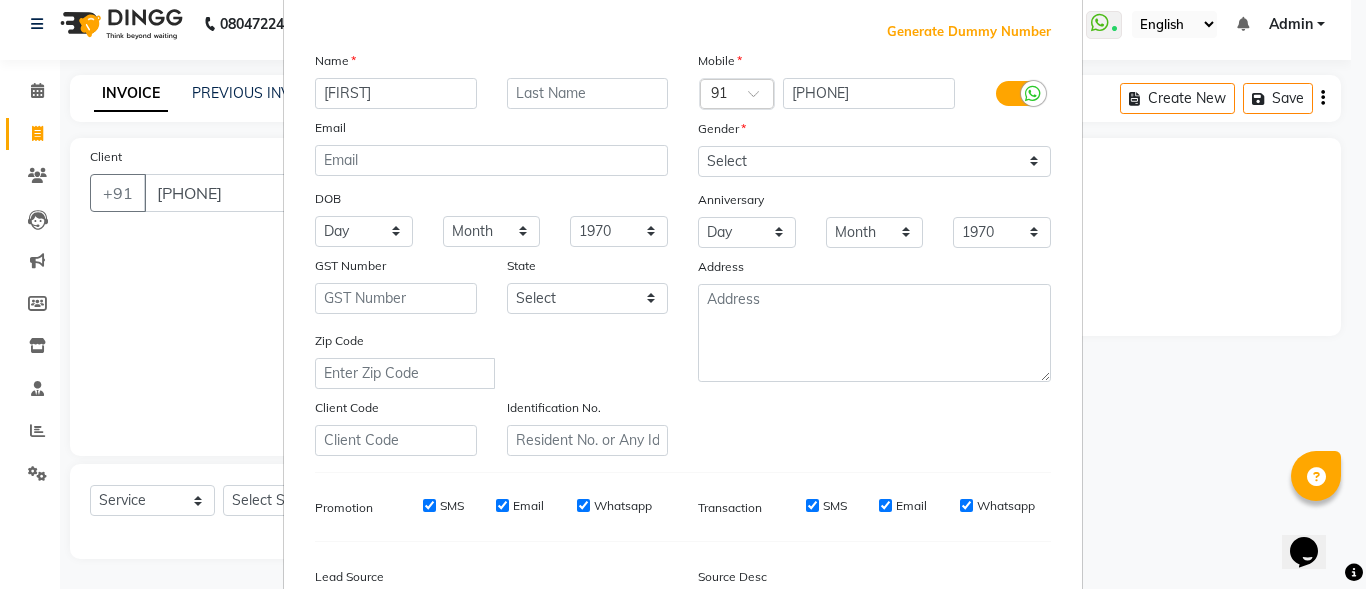type on "[FIRST]" 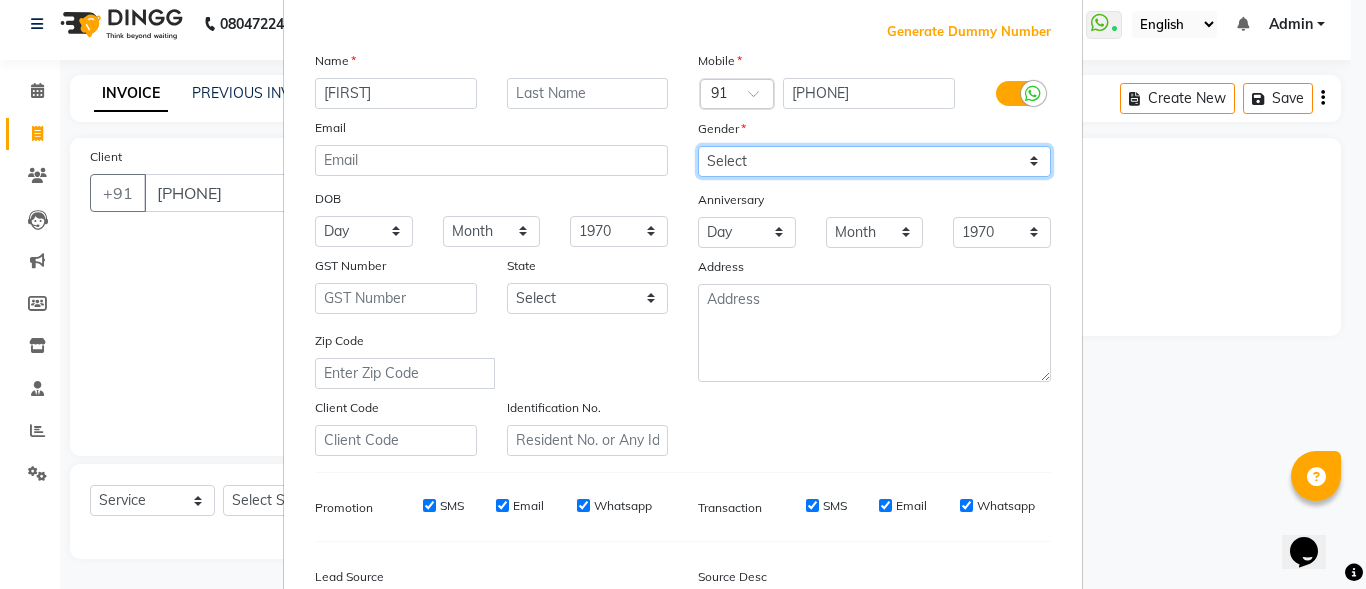 drag, startPoint x: 1027, startPoint y: 159, endPoint x: 1015, endPoint y: 165, distance: 13.416408 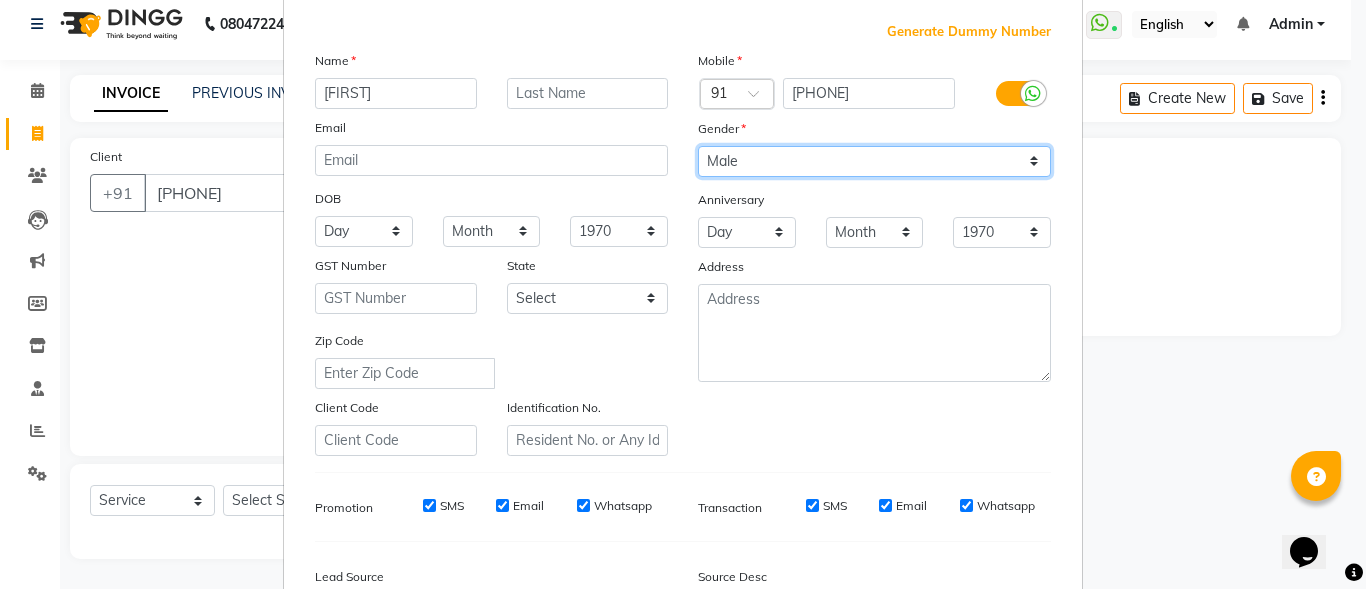 click on "Select Male Female Other Prefer Not To Say" at bounding box center [874, 161] 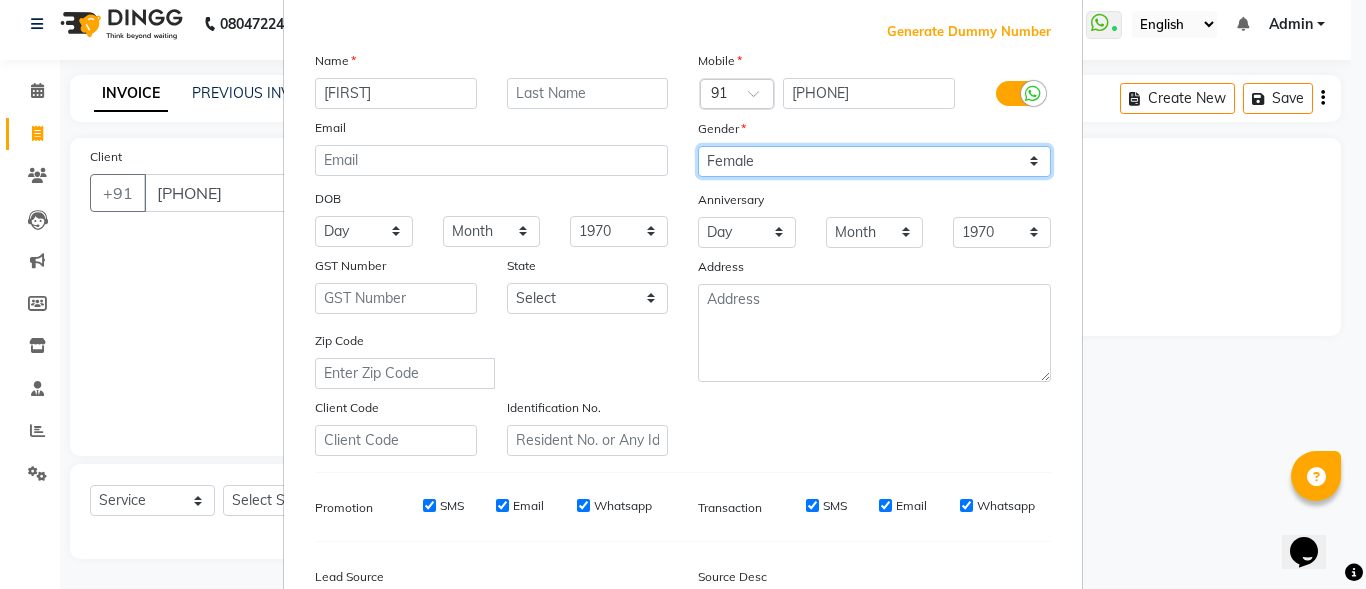 click on "Select Male Female Other Prefer Not To Say" at bounding box center (874, 161) 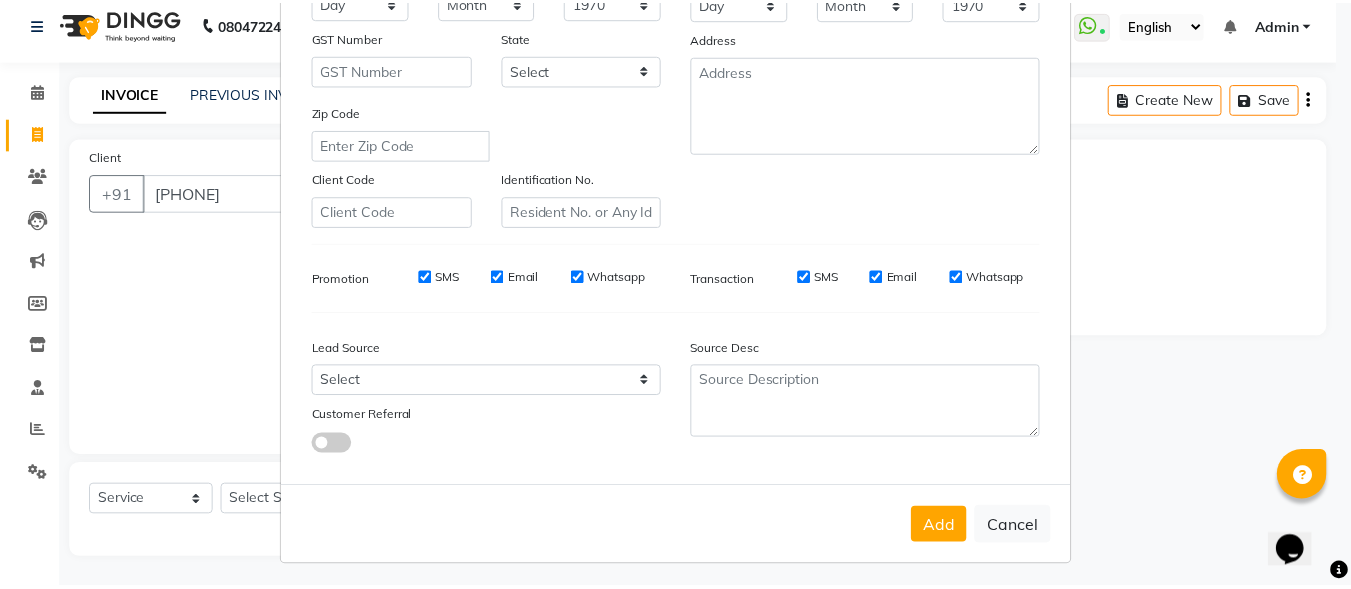 scroll, scrollTop: 334, scrollLeft: 0, axis: vertical 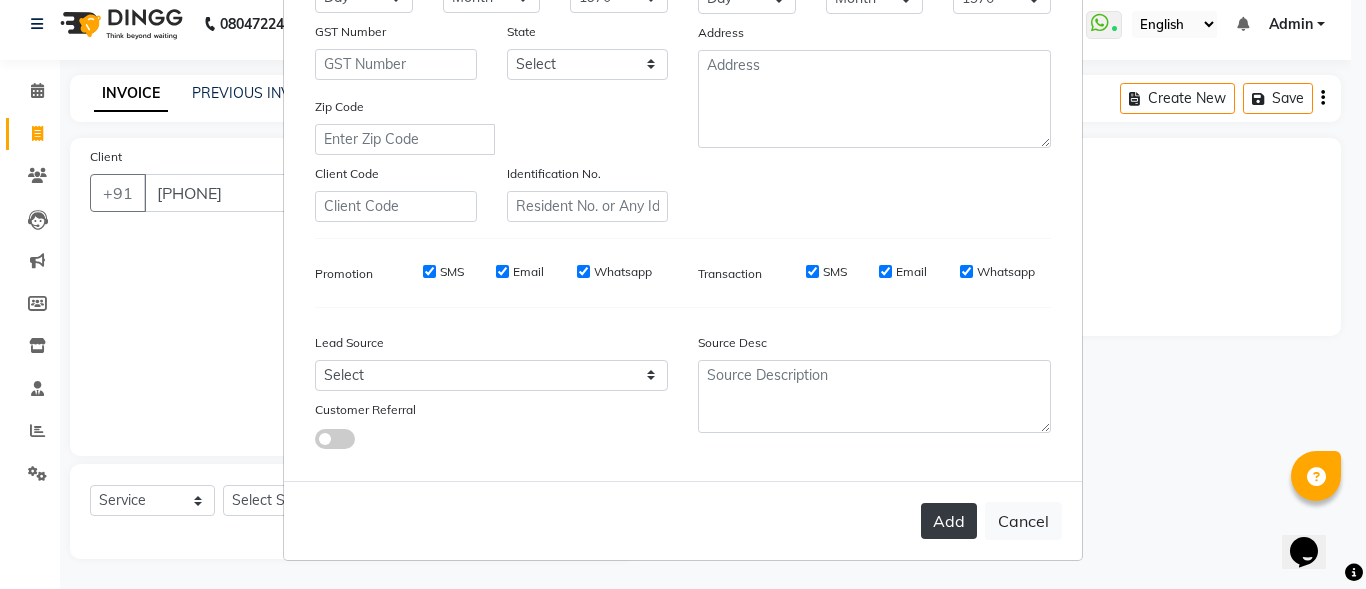 click on "Add" at bounding box center [949, 521] 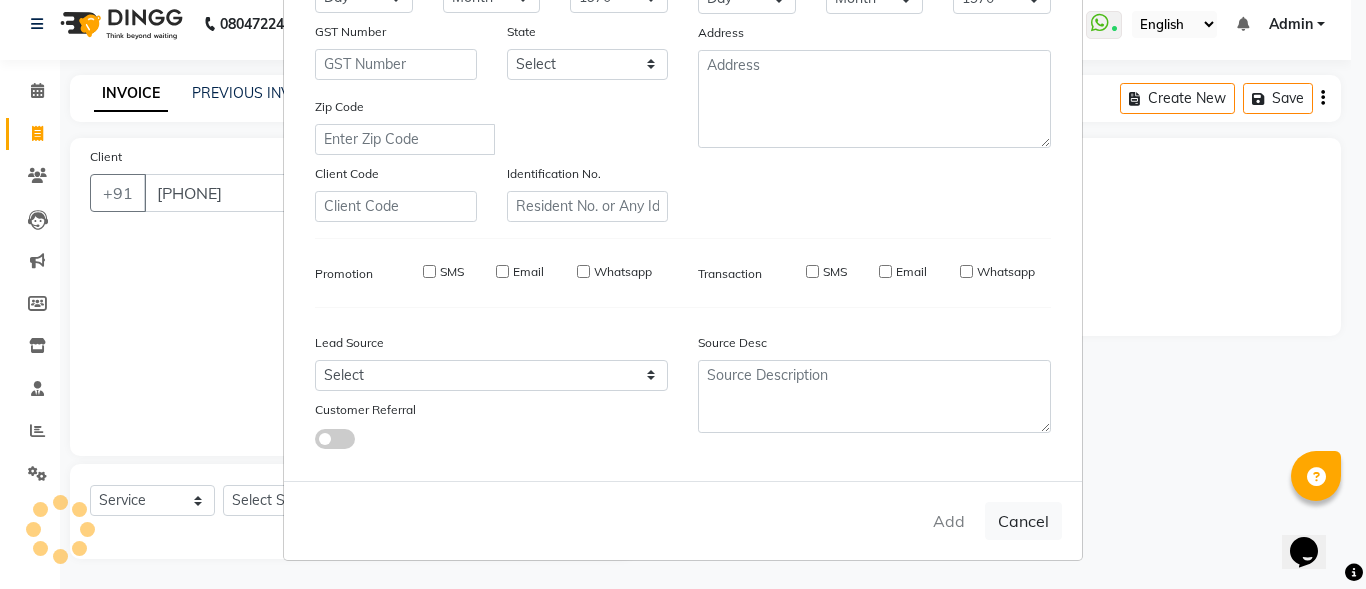 type 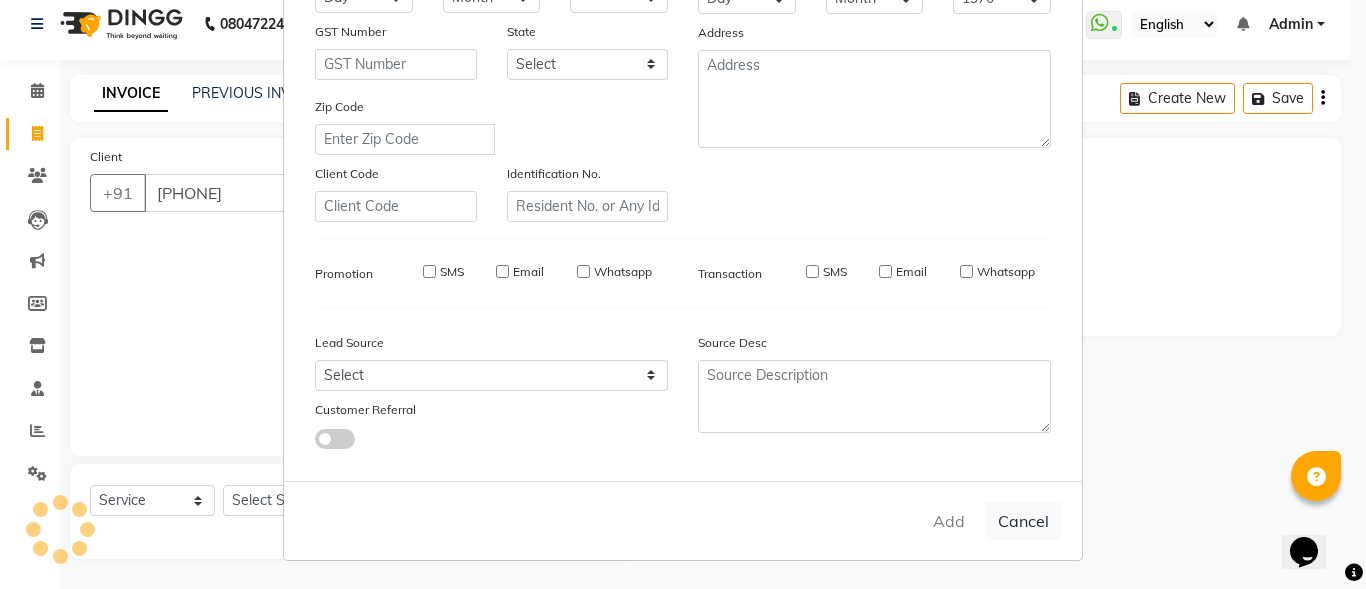 type 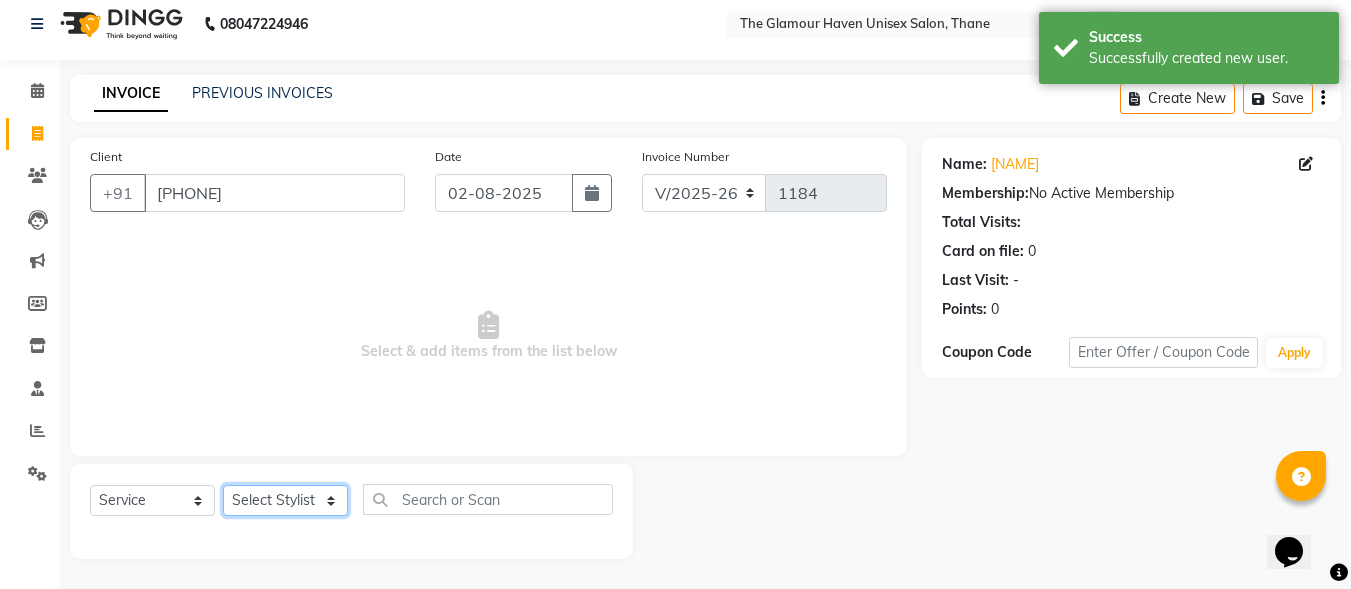 drag, startPoint x: 331, startPoint y: 505, endPoint x: 314, endPoint y: 509, distance: 17.464249 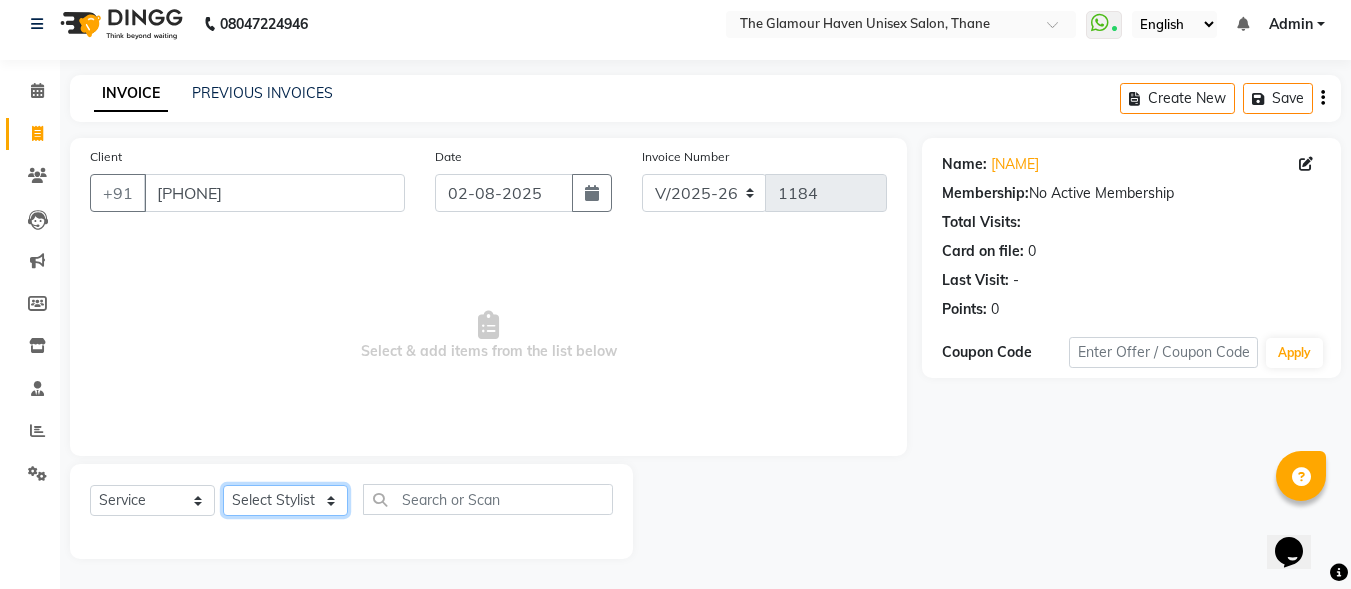 select on "59913" 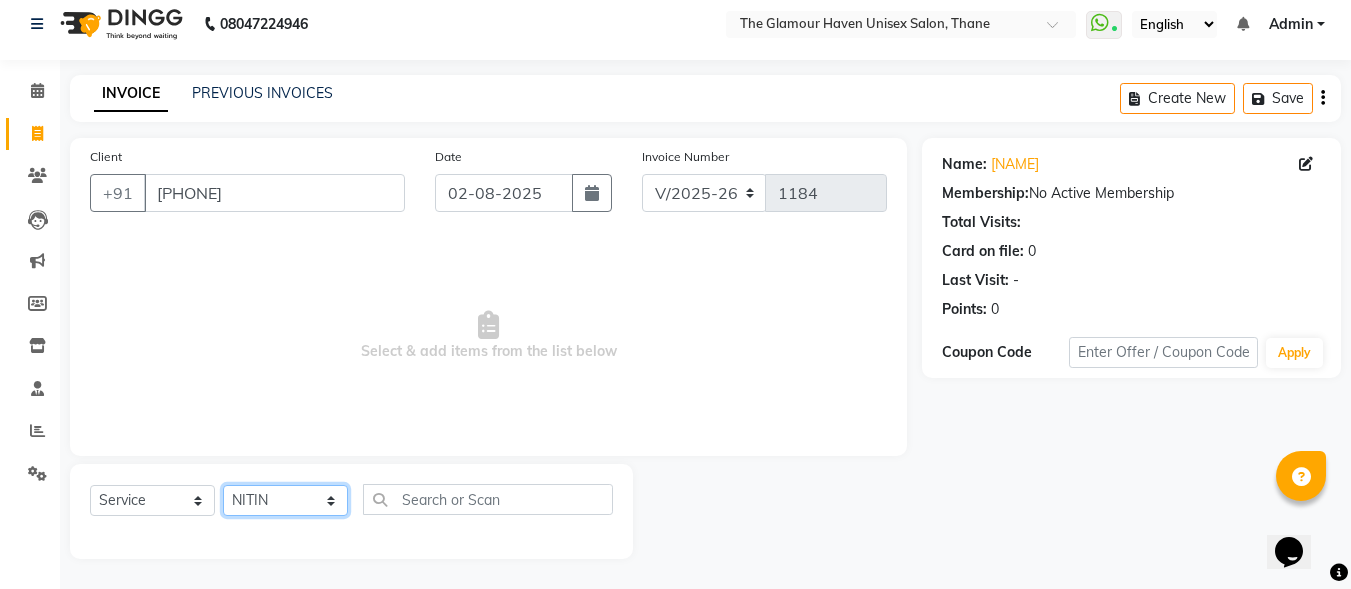 click on "Select Stylist [FIRST] [LAST] [FIRST] [LAST] [FIRST] [LAST] [FIRST] [LAST] [FIRST] [LAST] [FIRST] [LAST] [FIRST] [LAST] [FIRST] [LAST] [FIRST] [LAST] [FIRST] [LAST]" 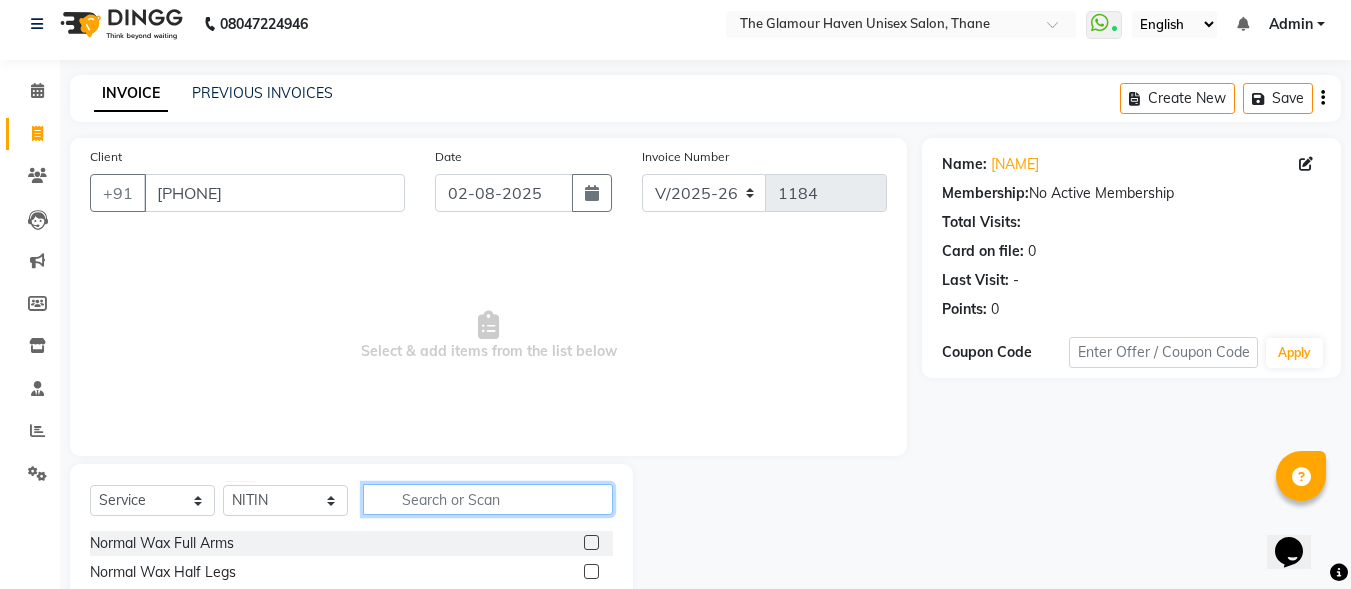 click 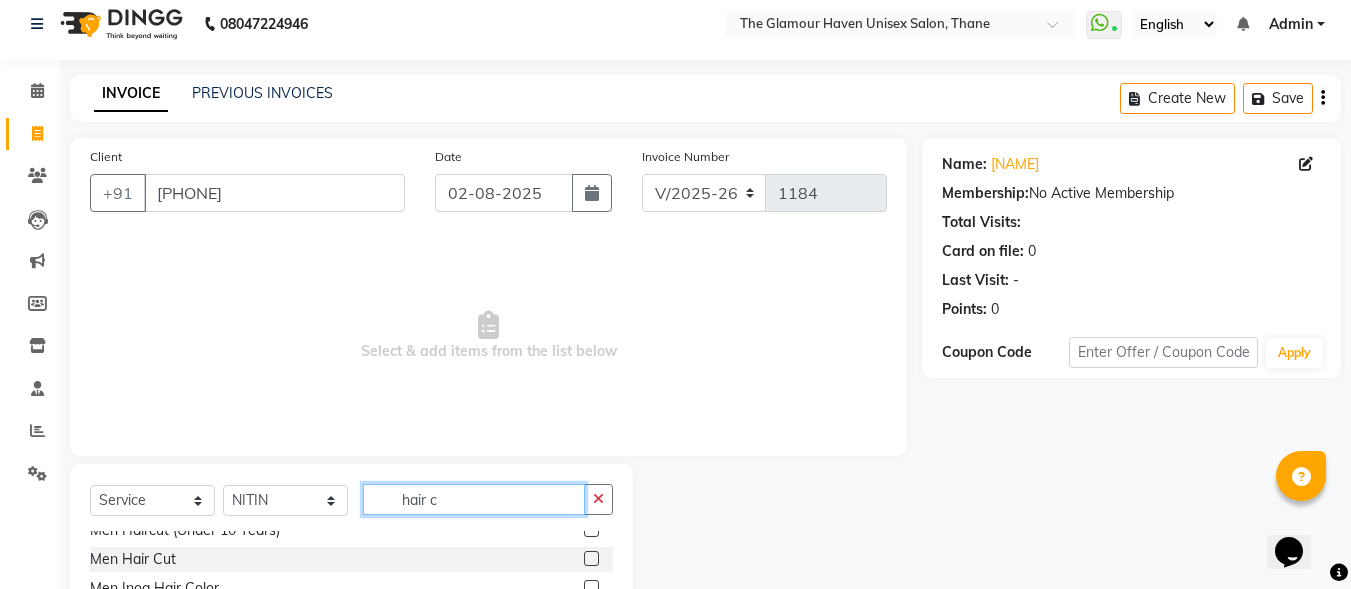 scroll, scrollTop: 0, scrollLeft: 0, axis: both 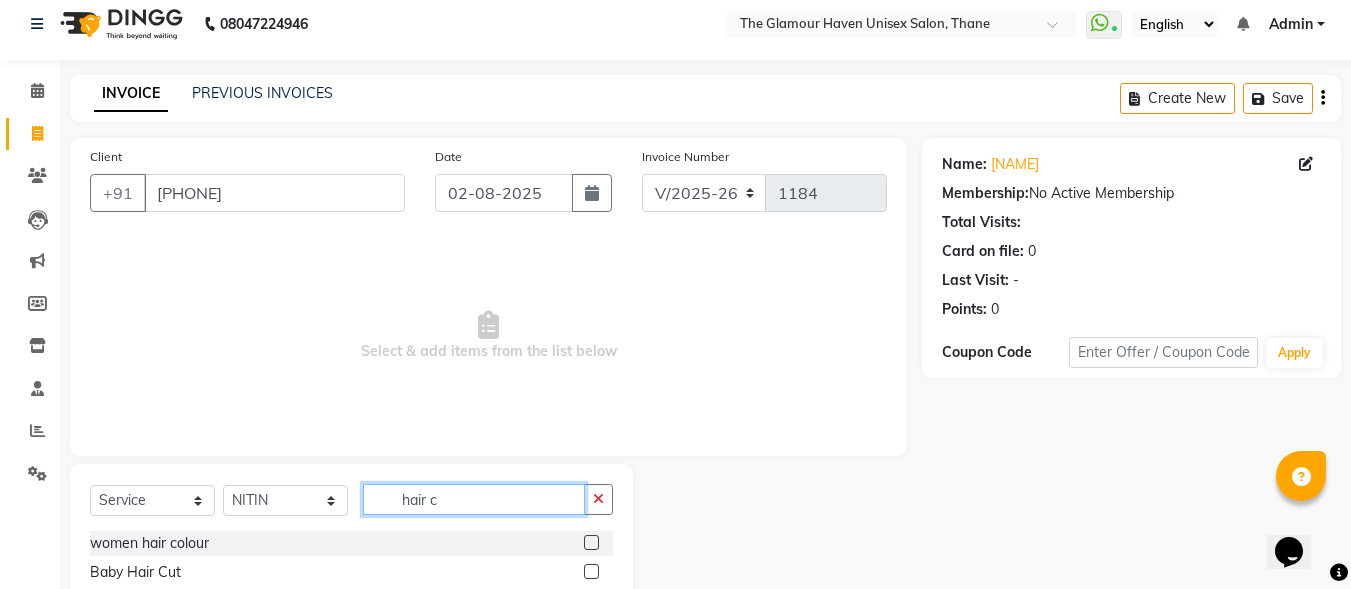 type on "hair c" 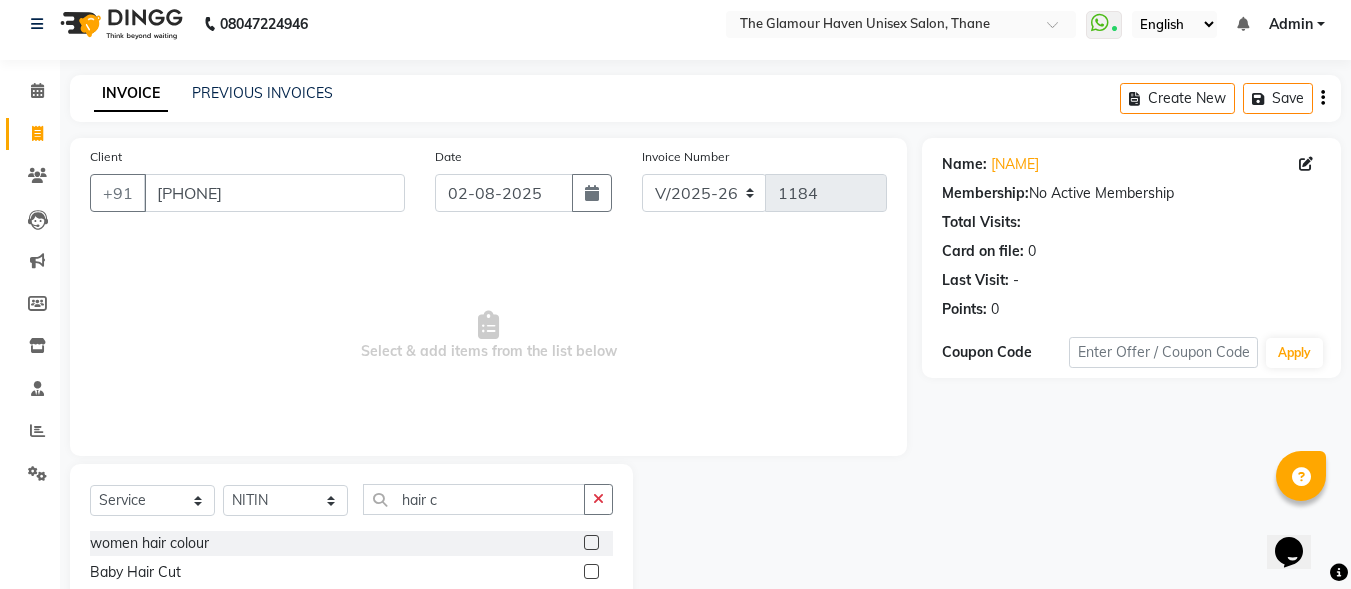 click 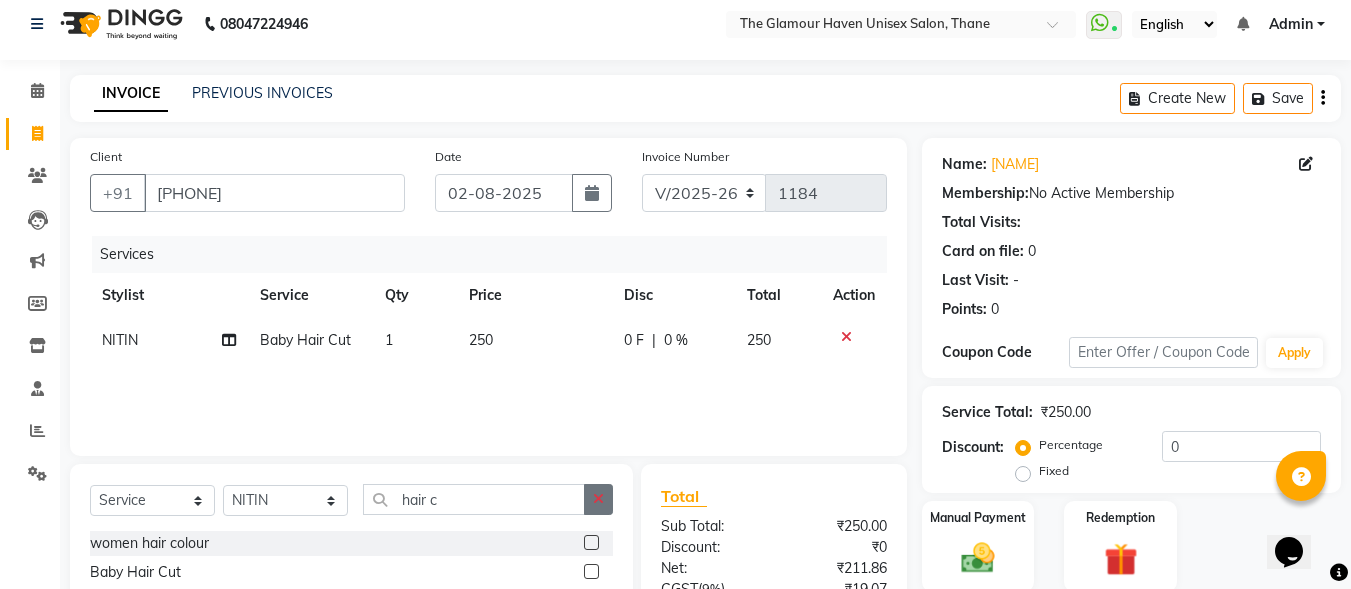 click 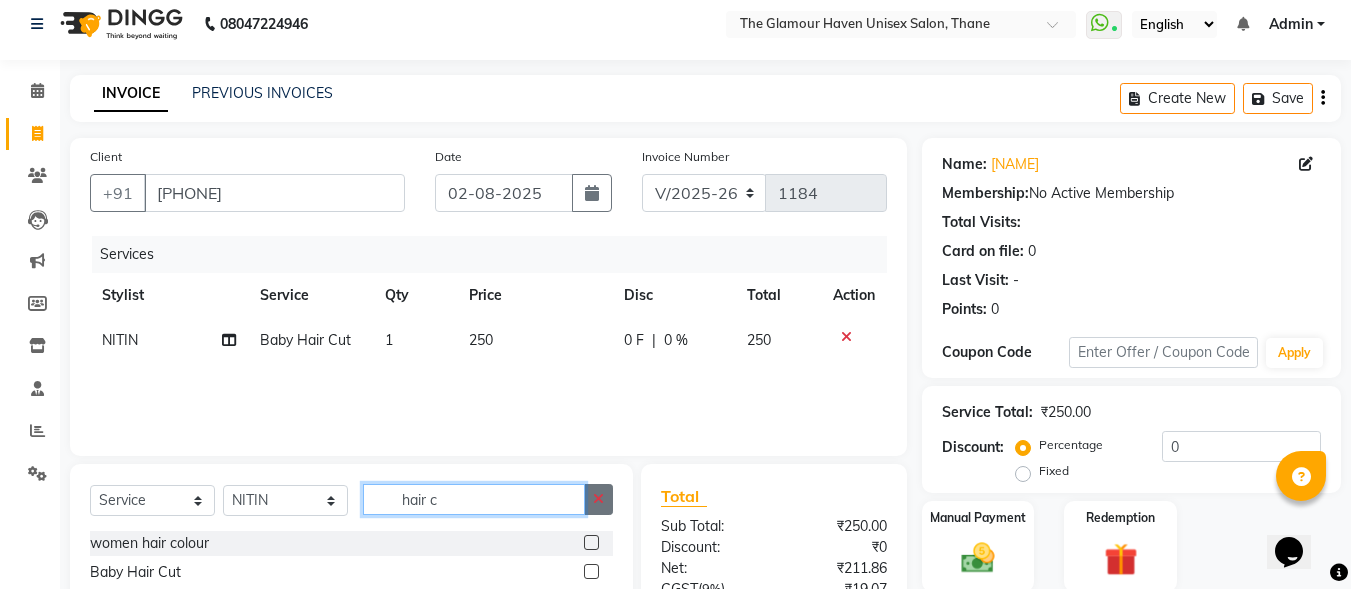 type 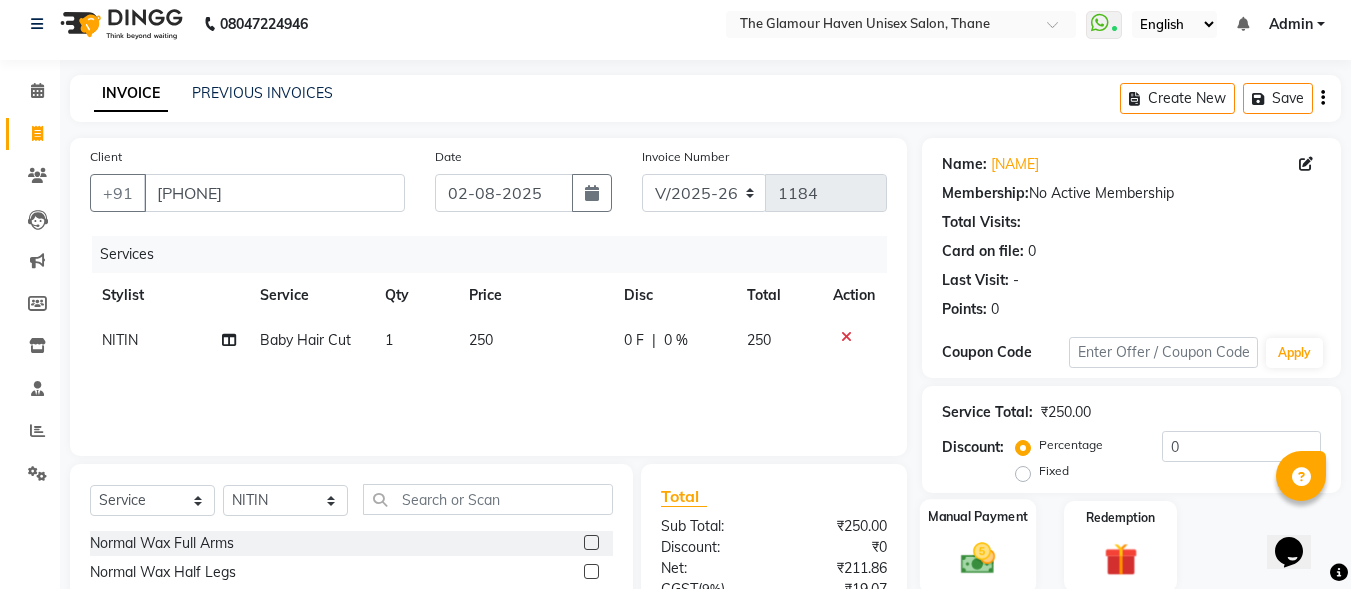 click 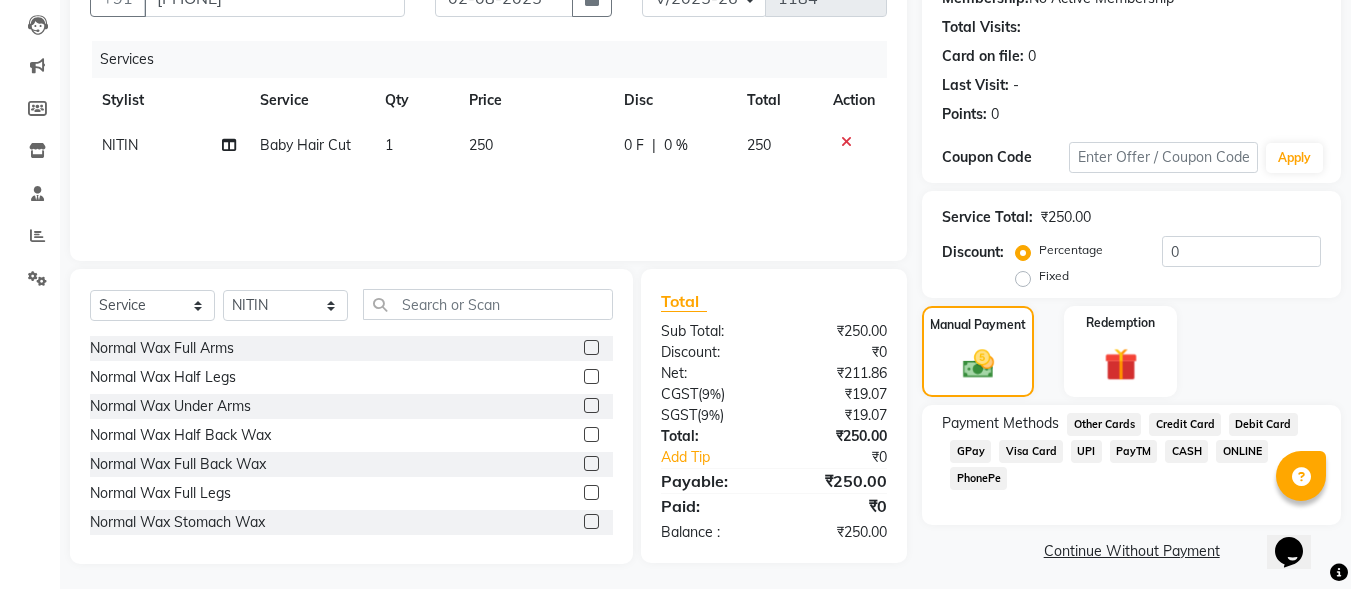 scroll, scrollTop: 214, scrollLeft: 0, axis: vertical 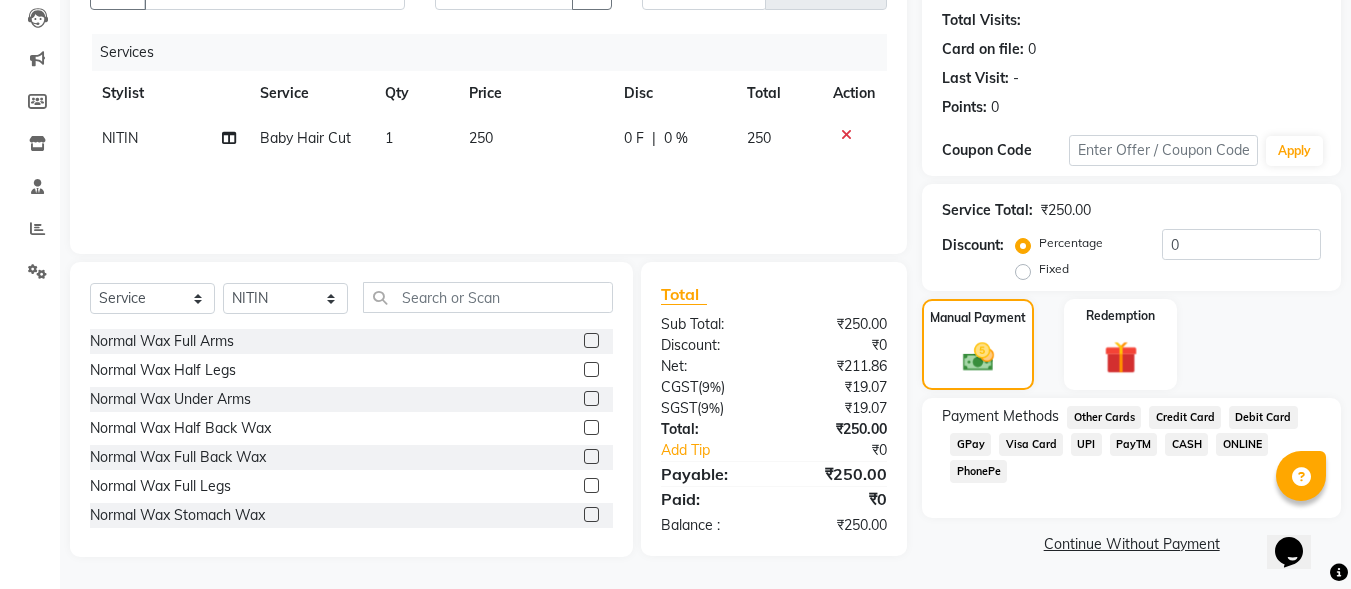 click on "GPay" 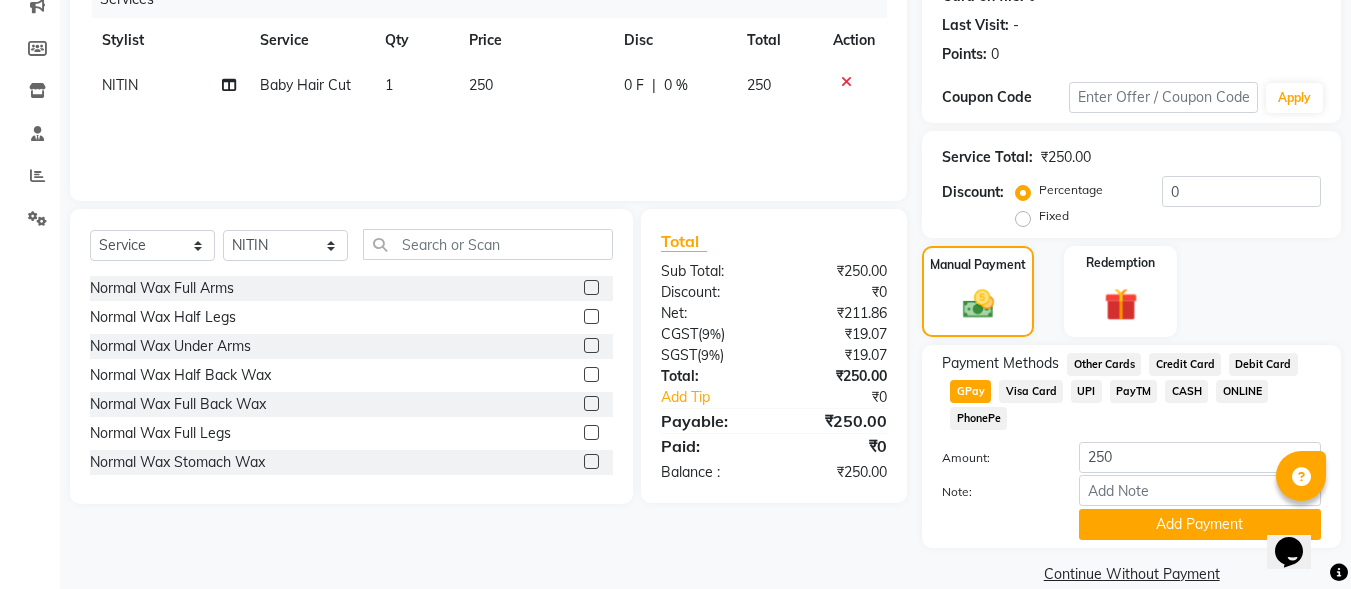 scroll, scrollTop: 297, scrollLeft: 0, axis: vertical 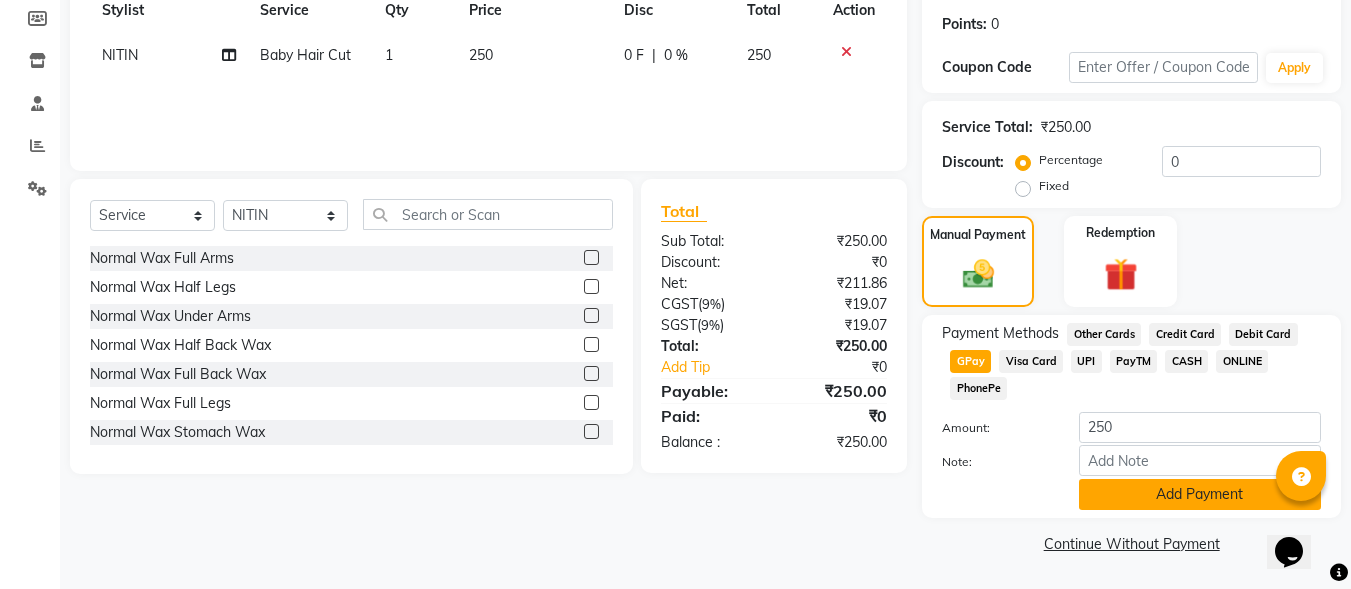 click on "Add Payment" 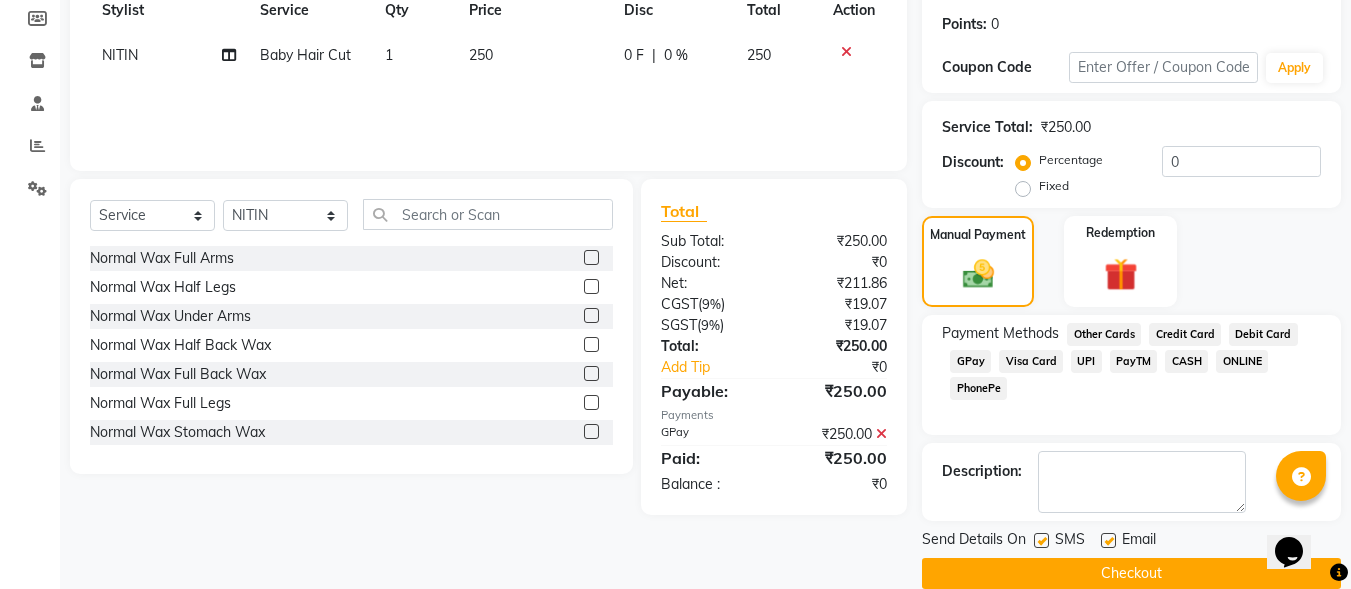 drag, startPoint x: 1051, startPoint y: 532, endPoint x: 1046, endPoint y: 542, distance: 11.18034 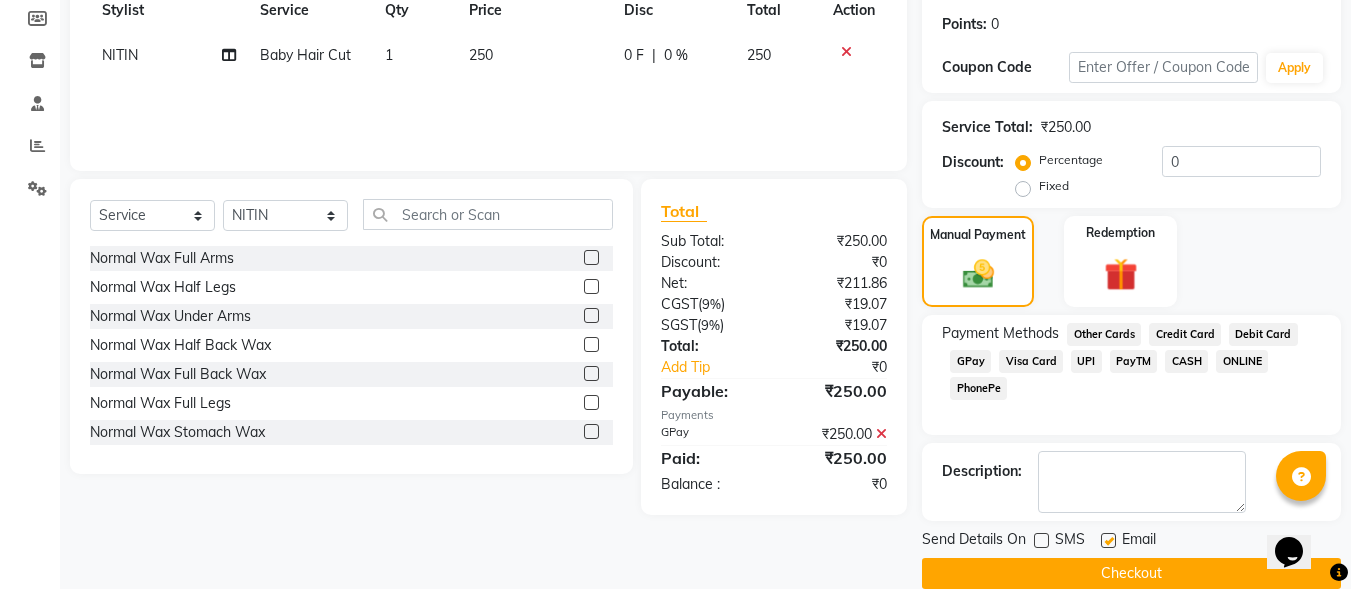 click on "Checkout" 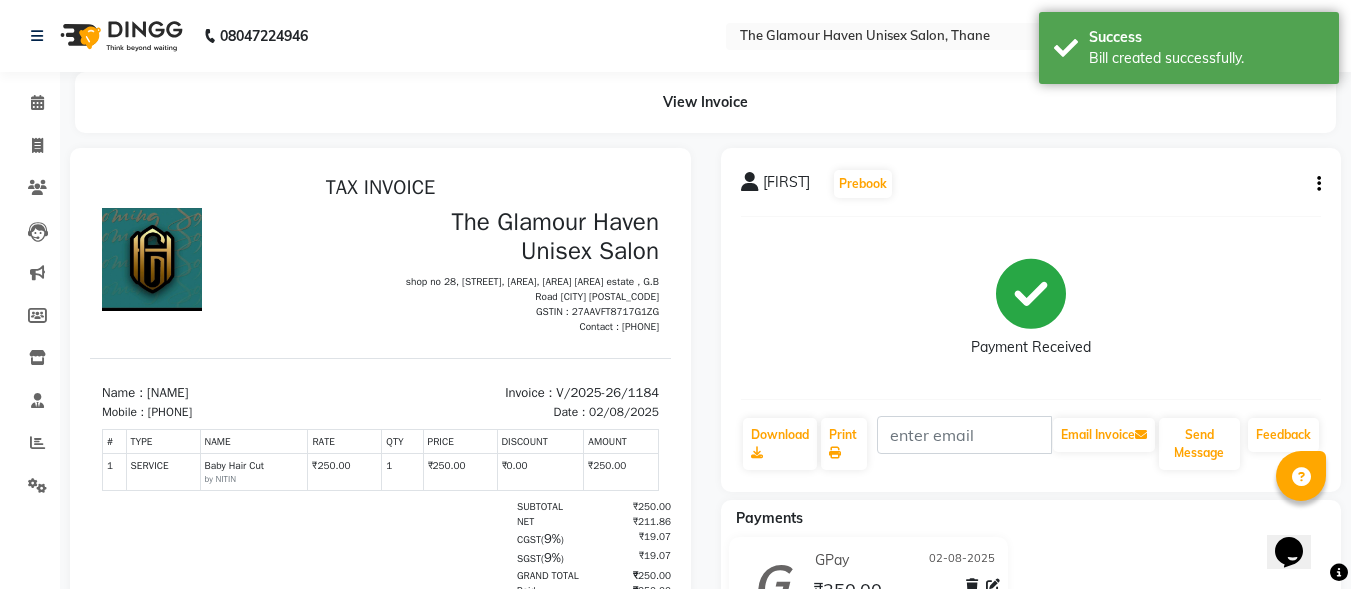 scroll, scrollTop: 0, scrollLeft: 0, axis: both 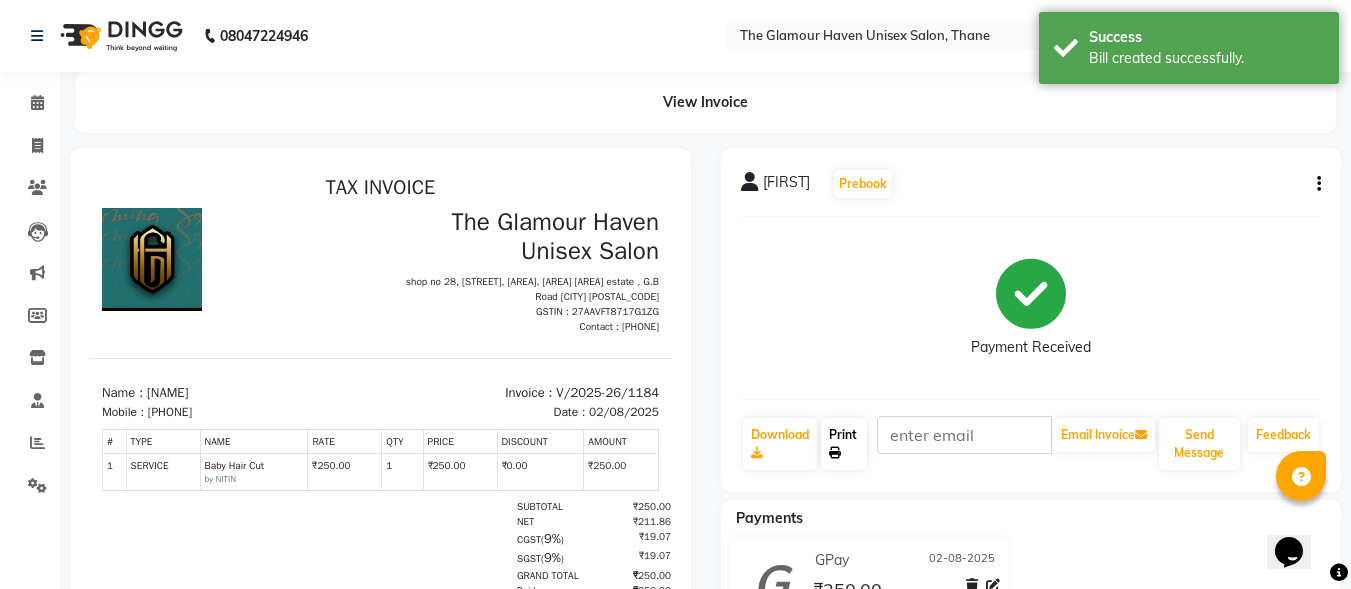 click on "Print" 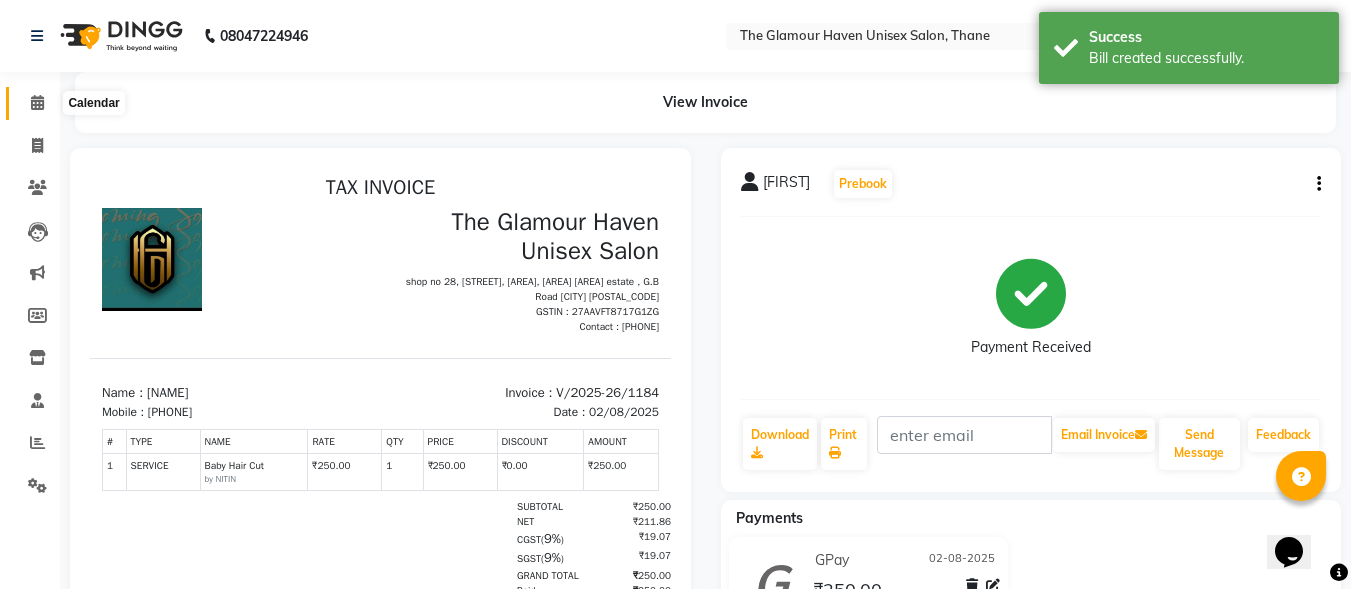 click 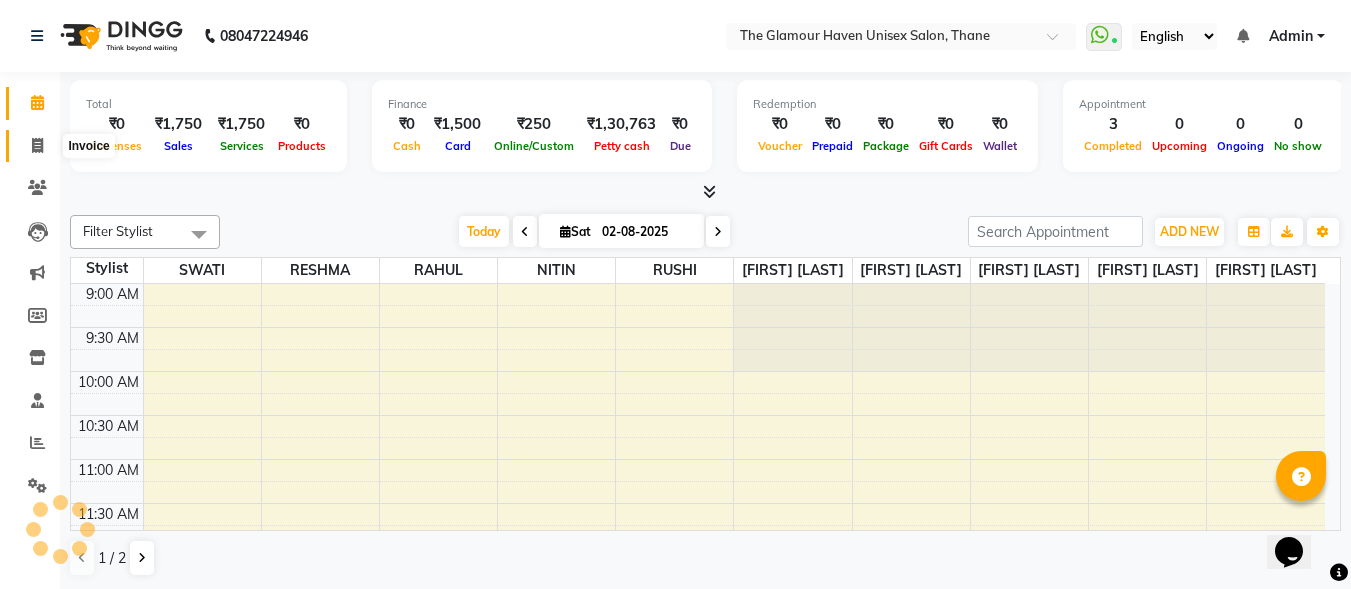 scroll, scrollTop: 0, scrollLeft: 0, axis: both 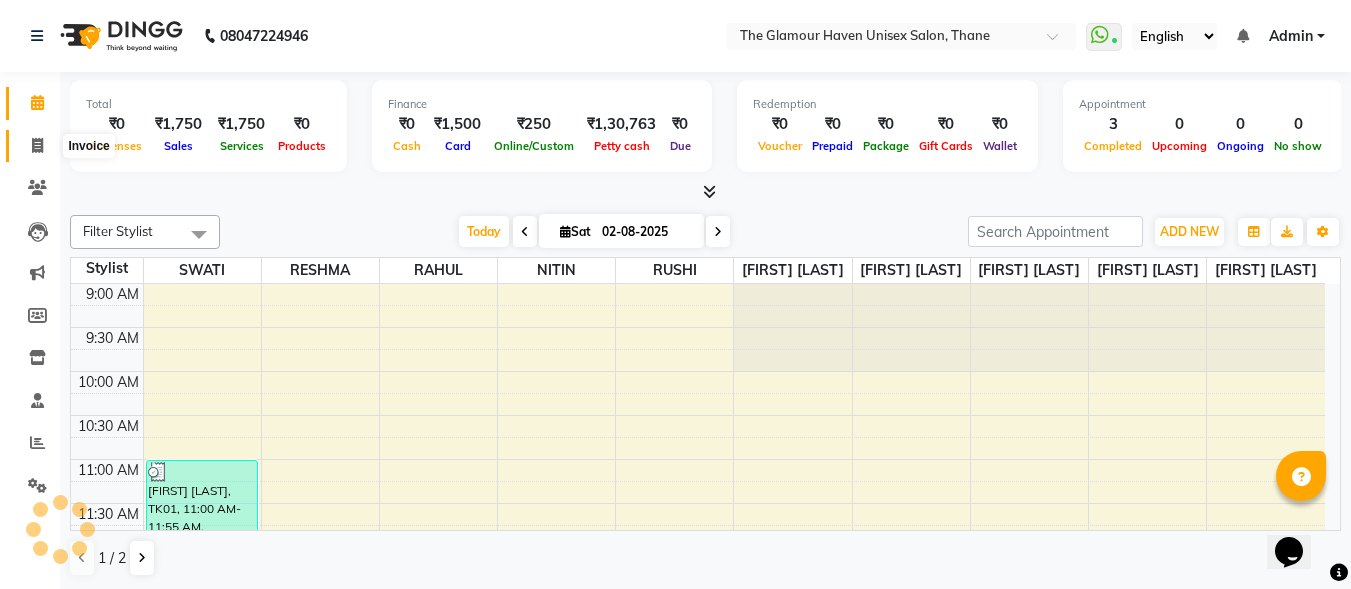 click 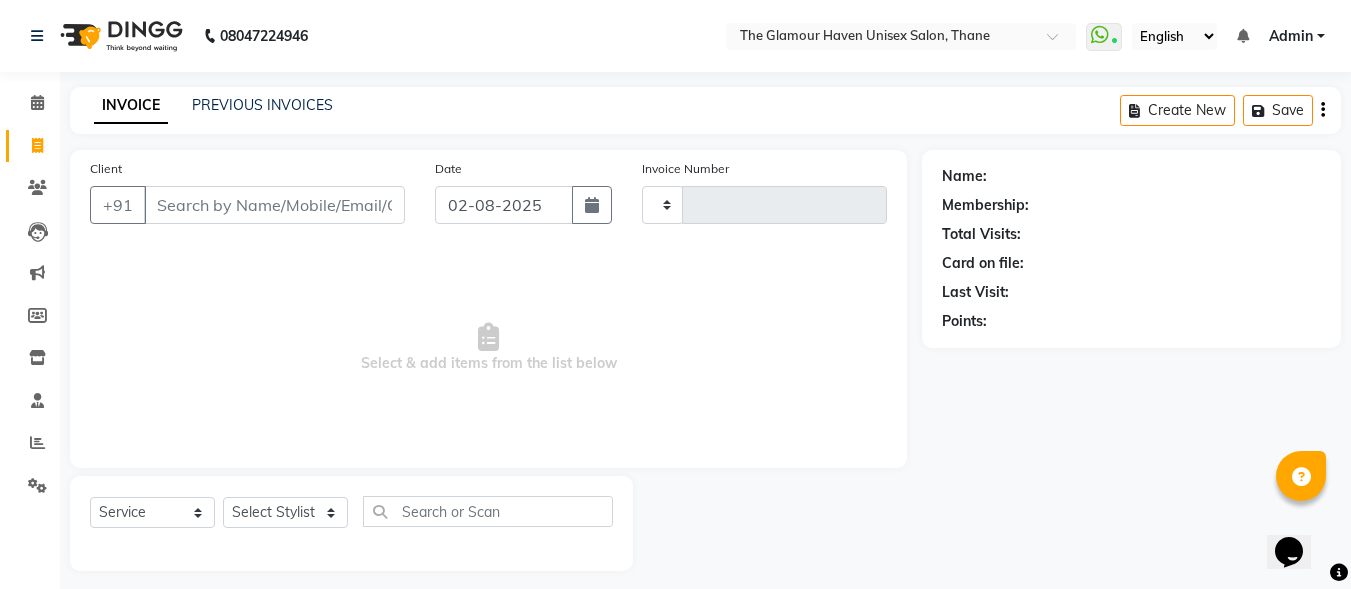 type on "1185" 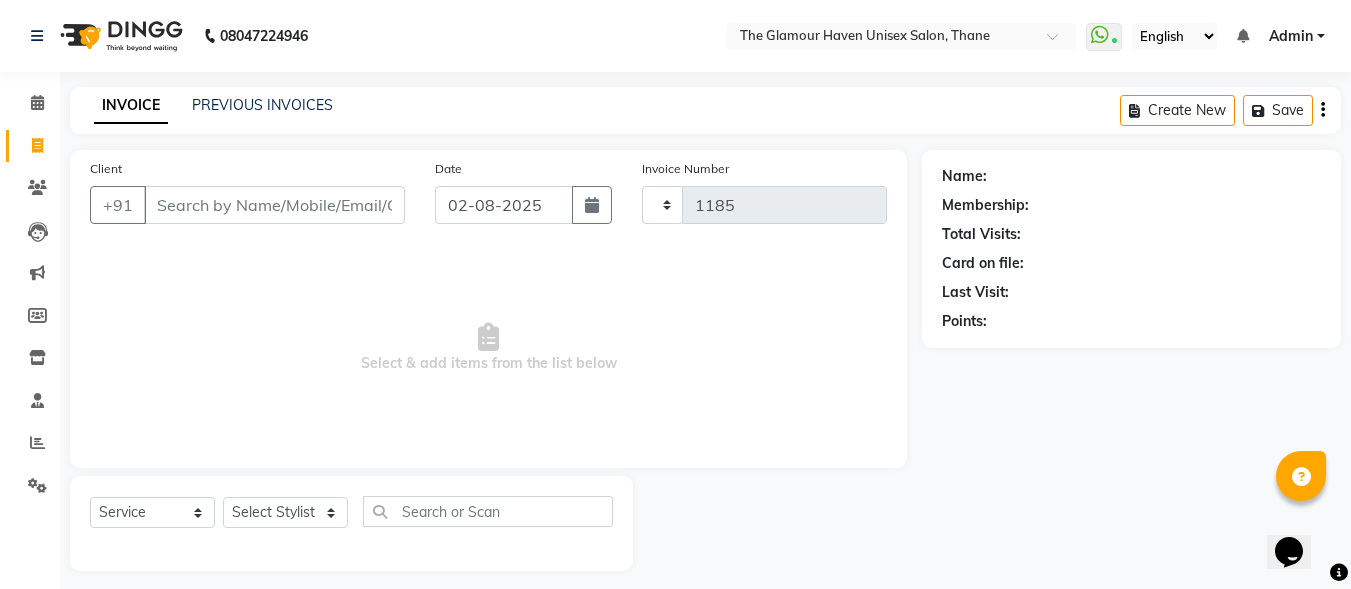 select on "7124" 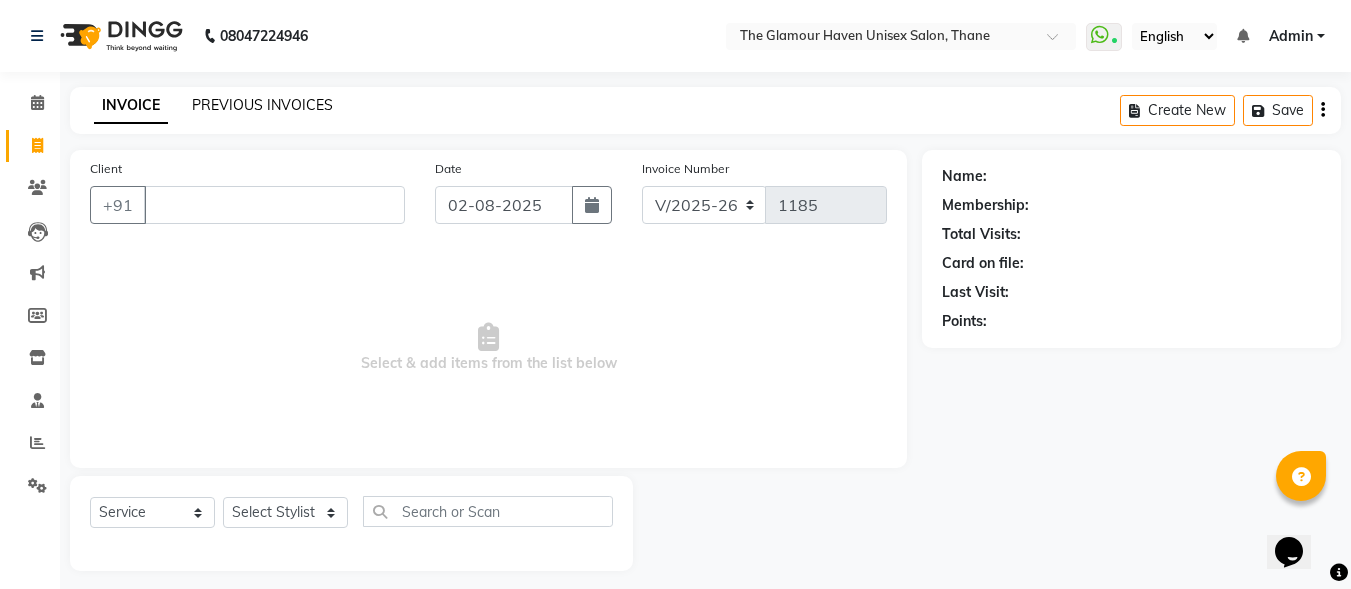 type 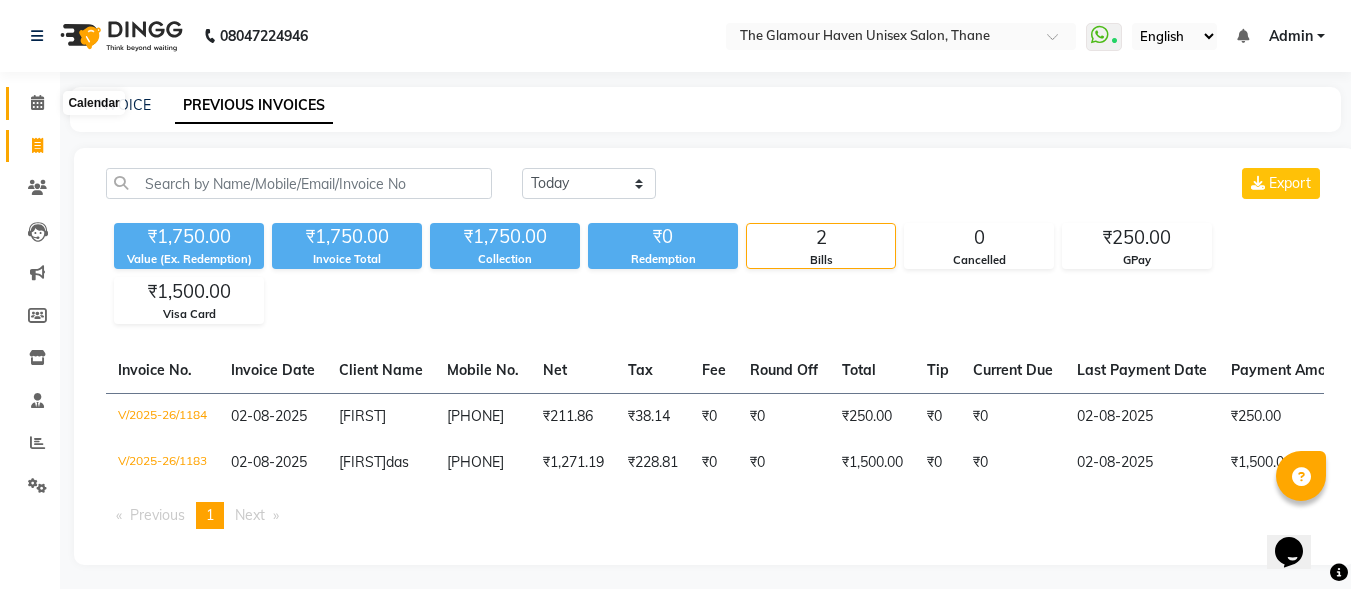 click 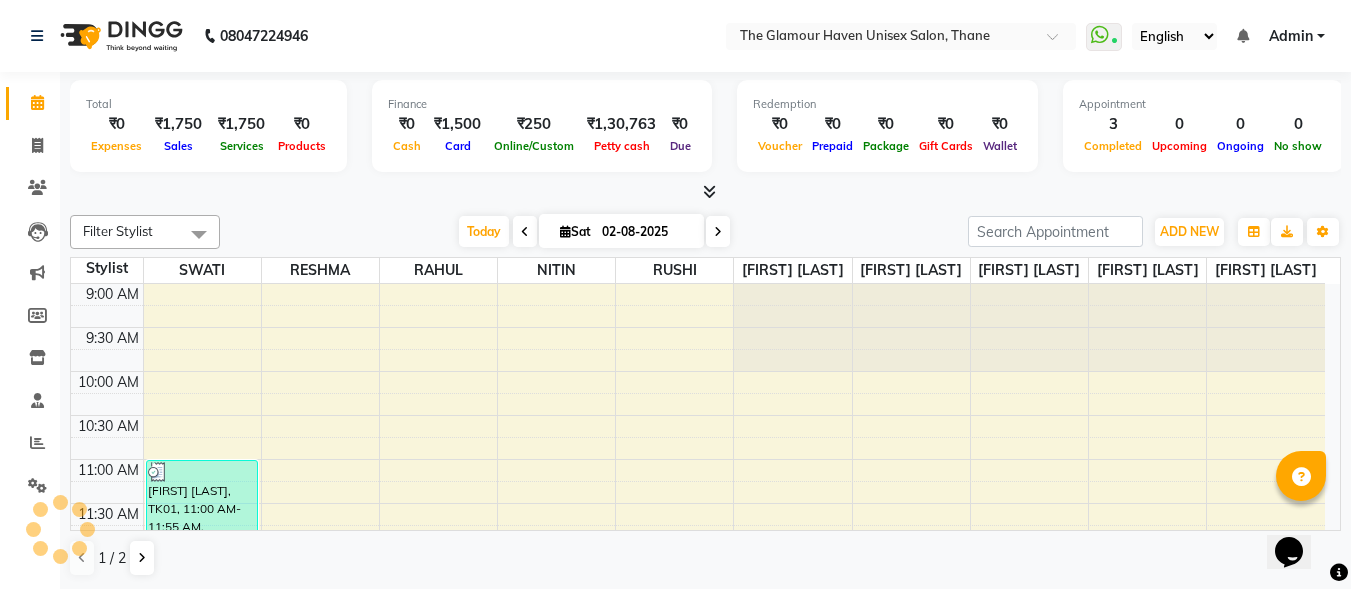 scroll, scrollTop: 0, scrollLeft: 0, axis: both 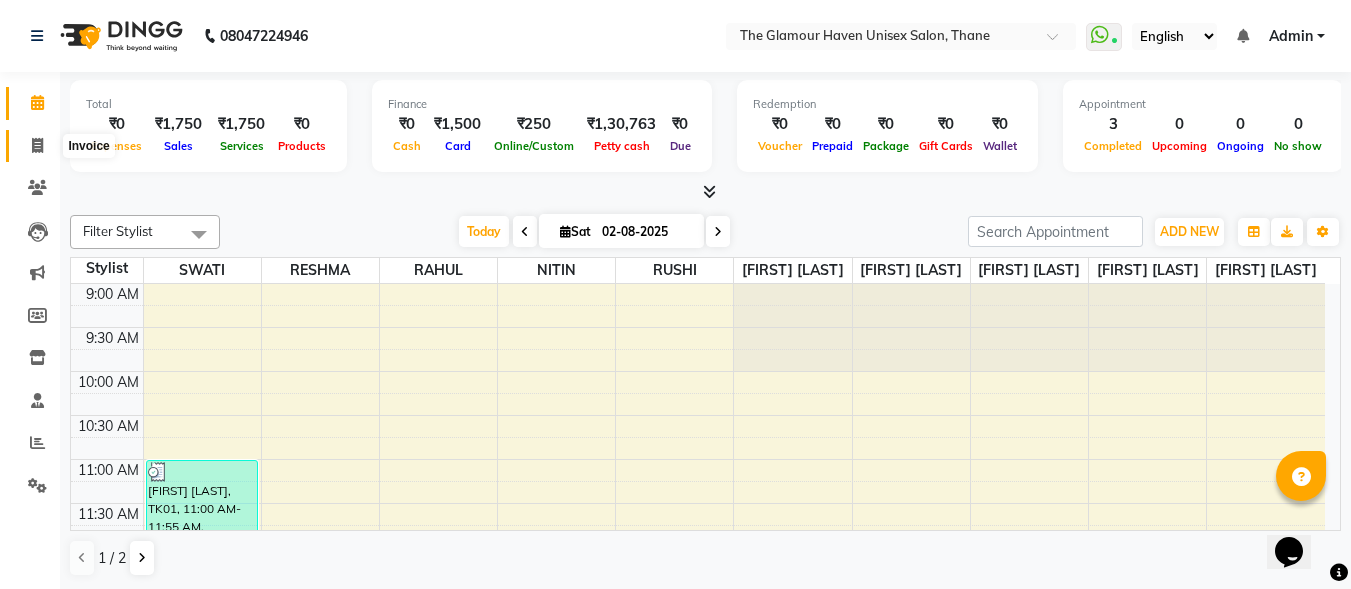 click 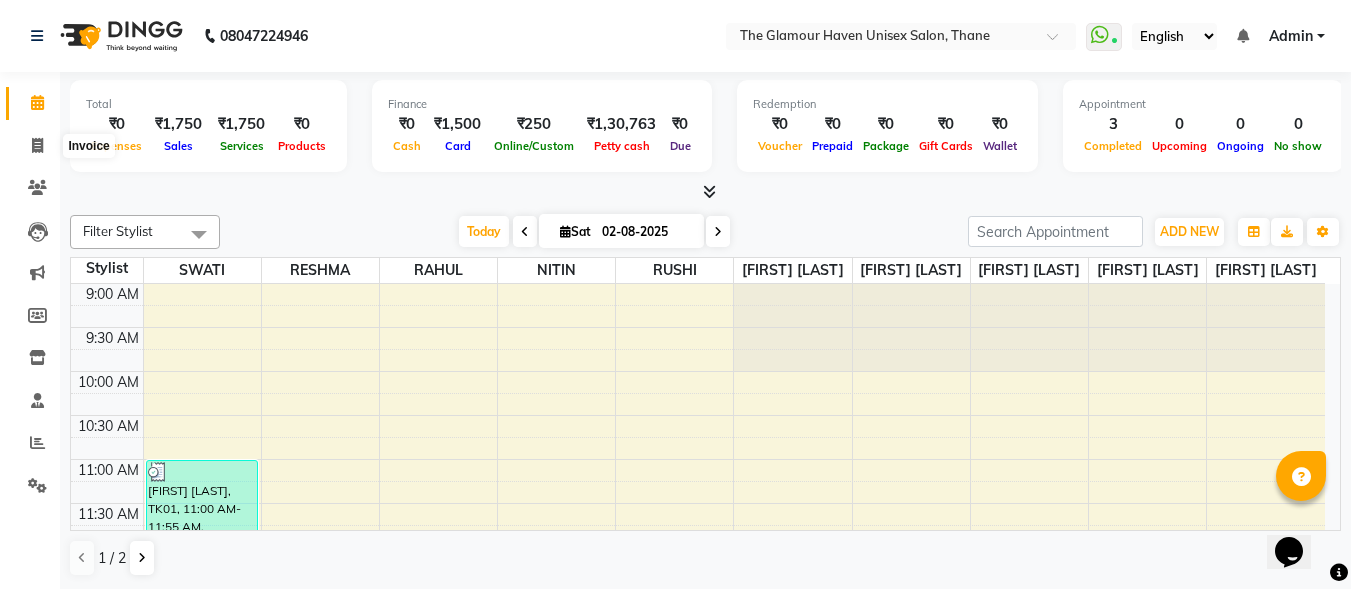 select on "service" 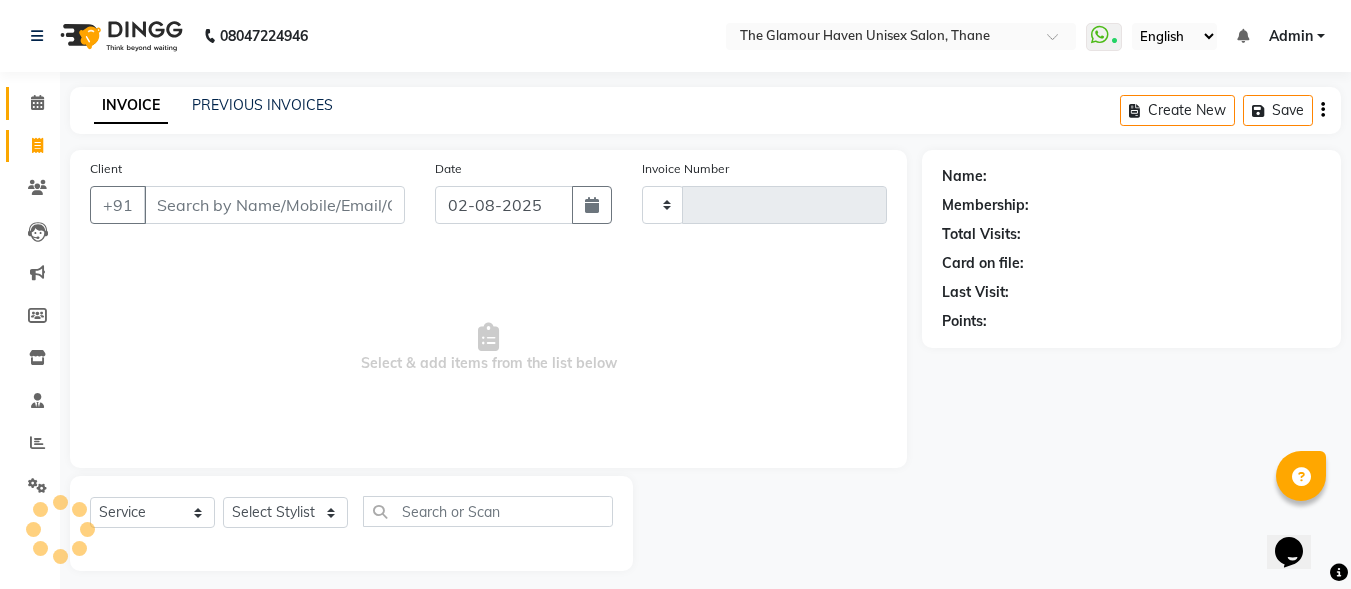 type on "1185" 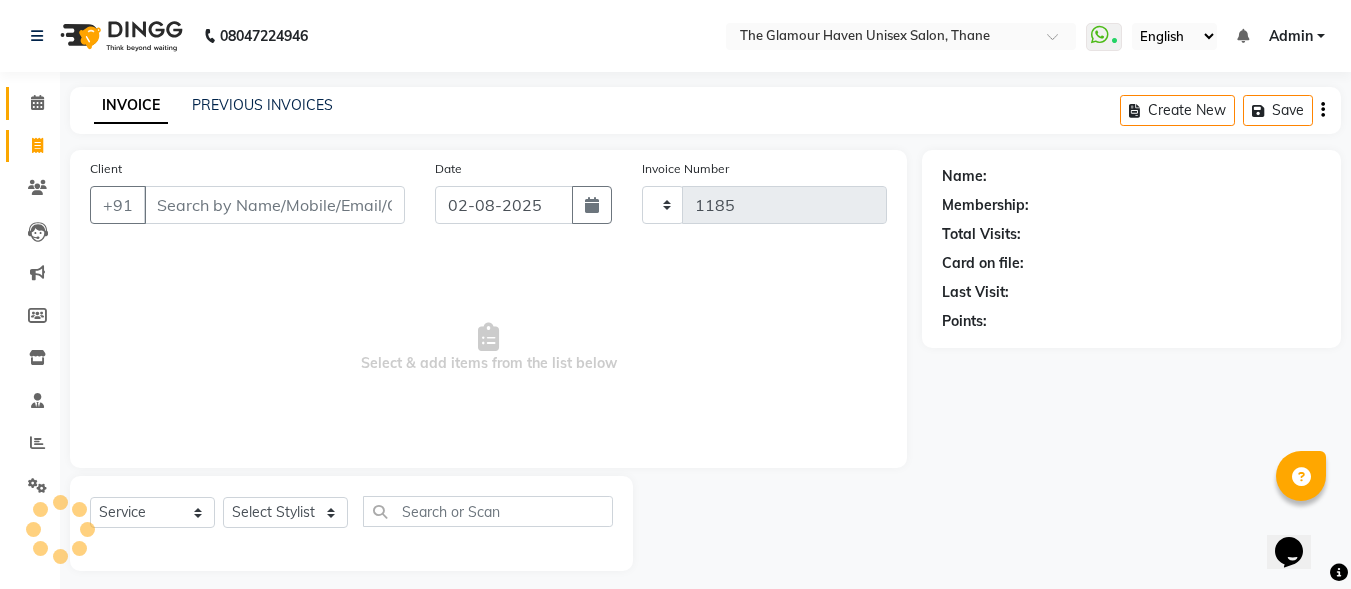 select on "7124" 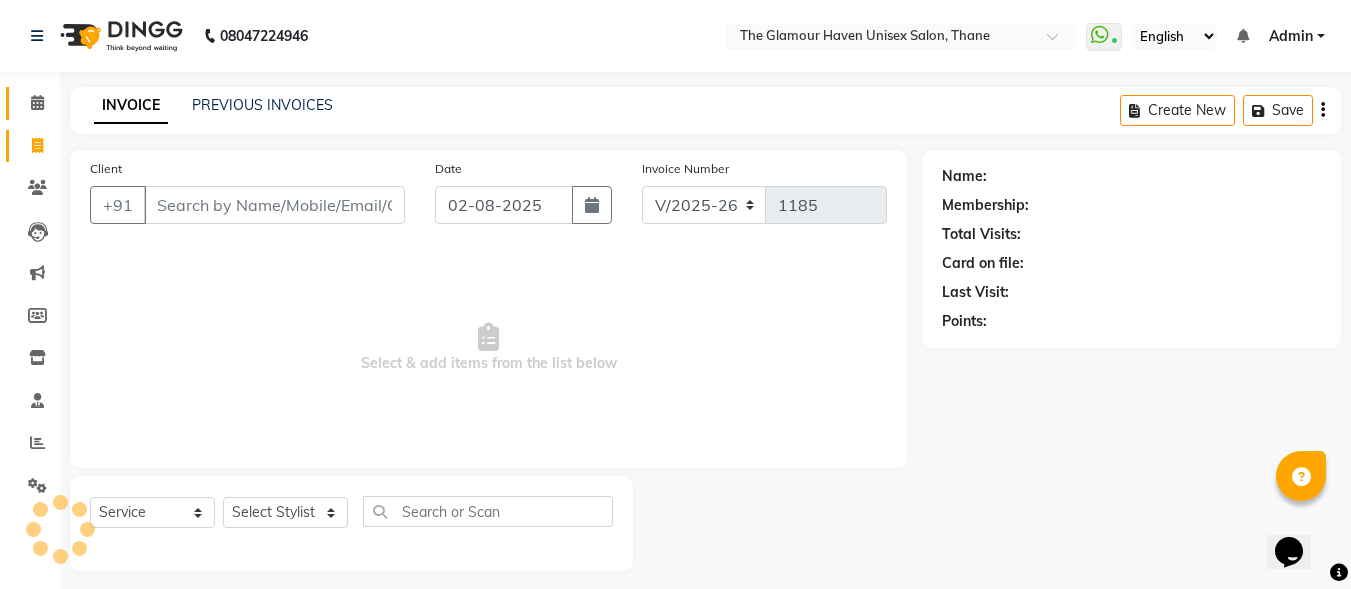 click on "Calendar" 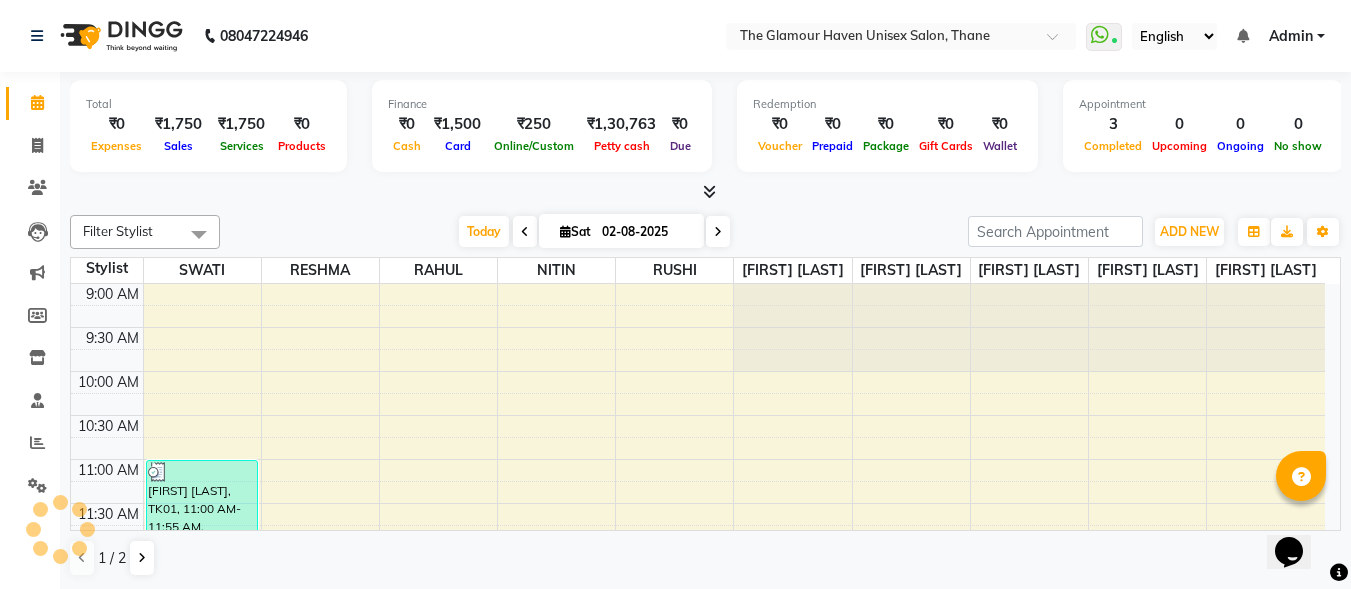scroll, scrollTop: 0, scrollLeft: 0, axis: both 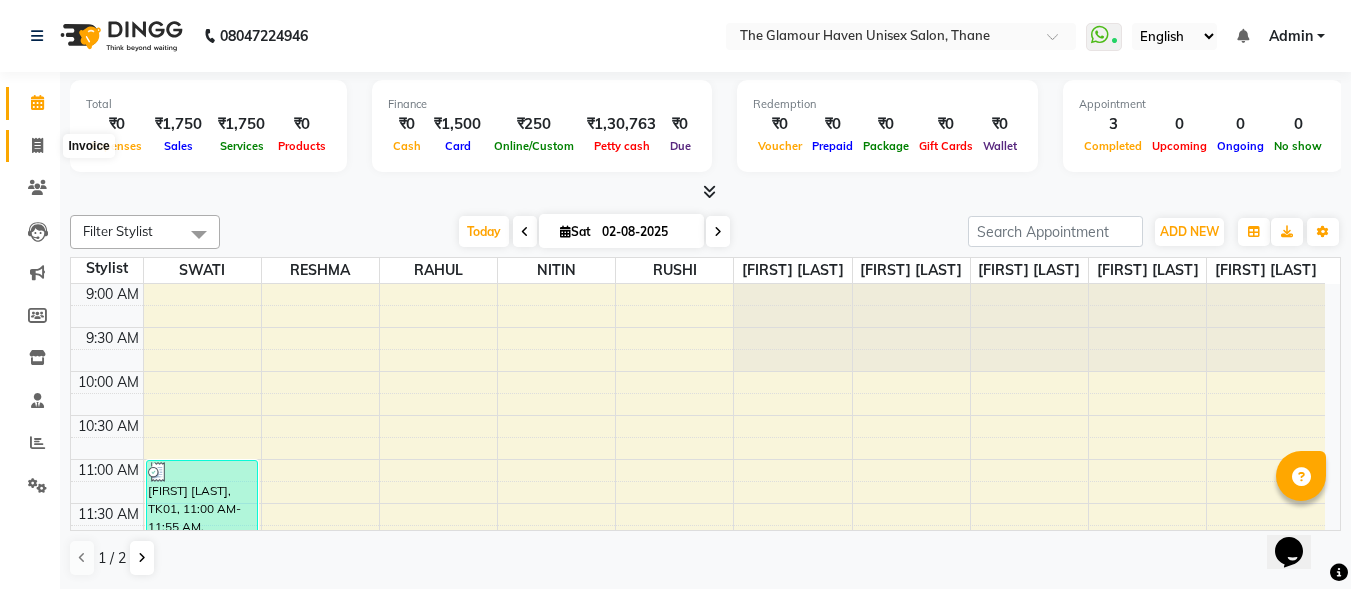 click 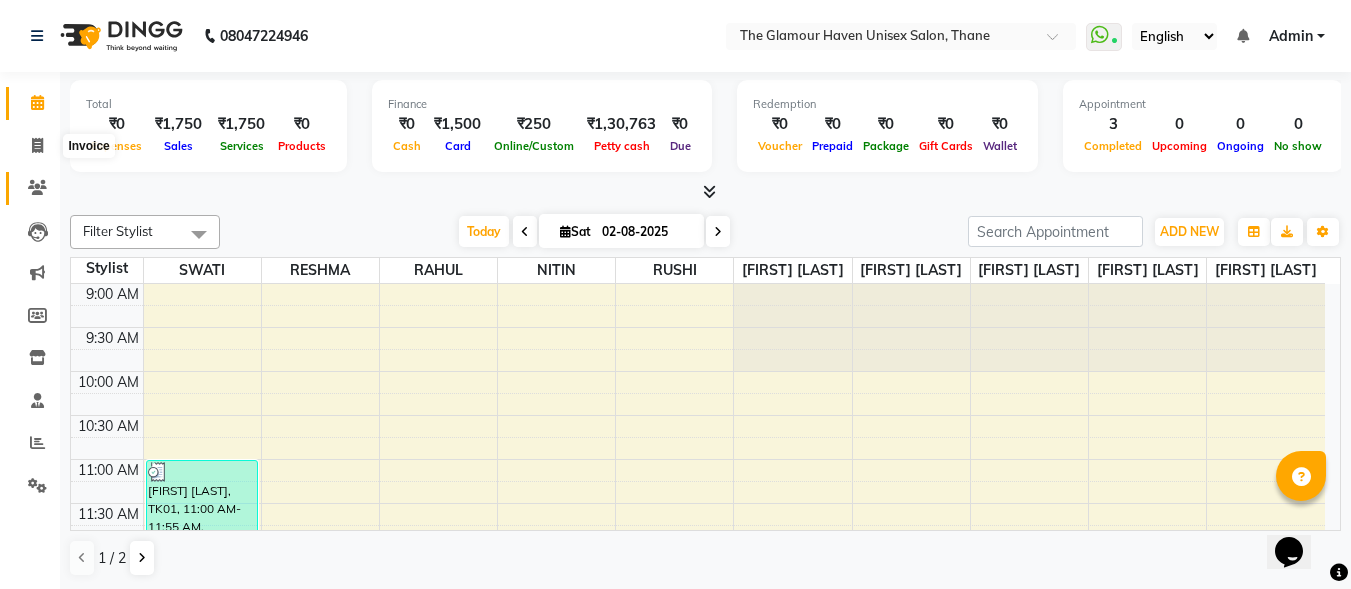 select on "7124" 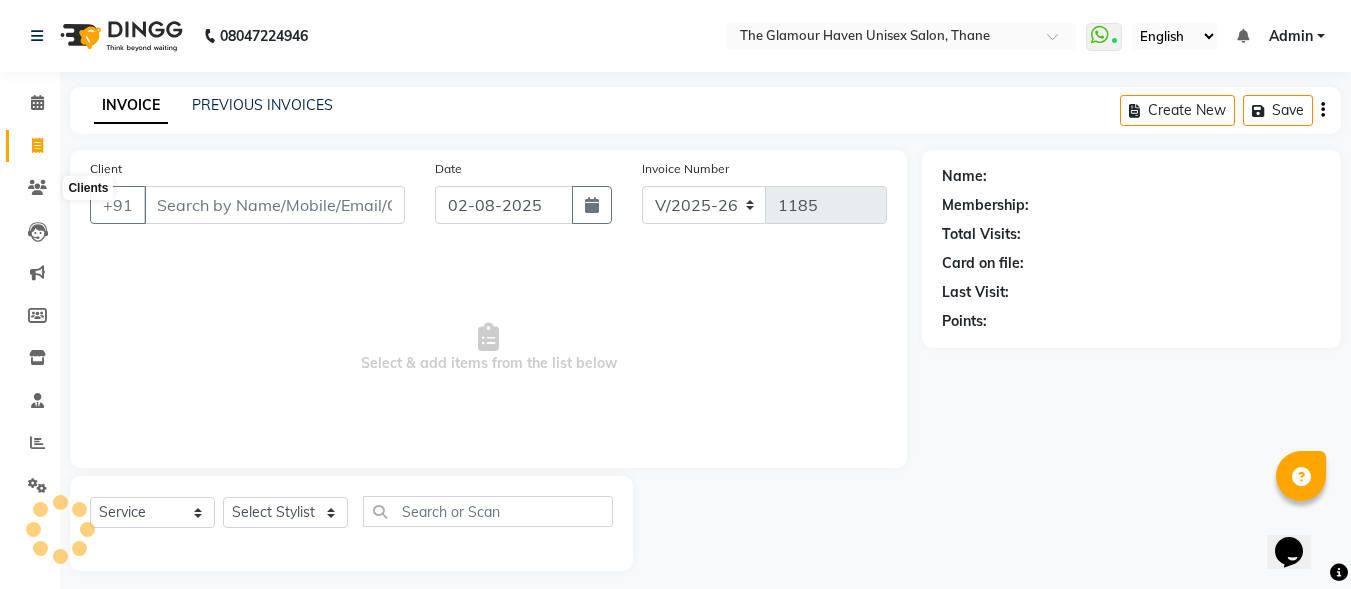 click on "Clients" 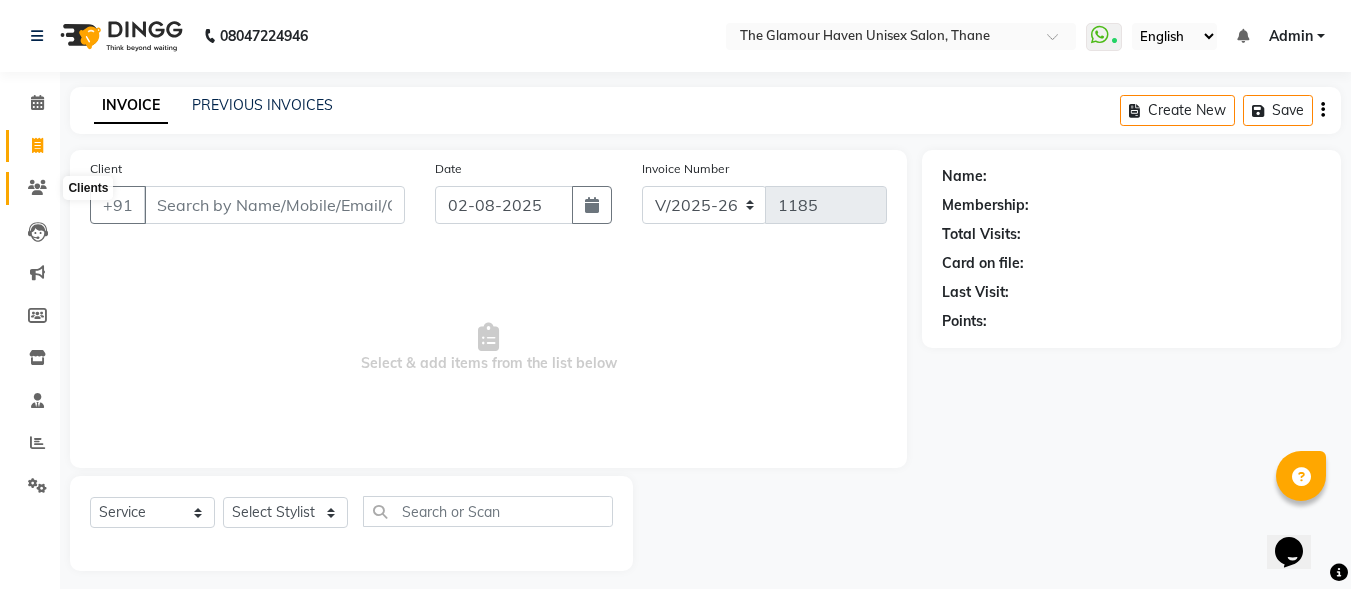 click 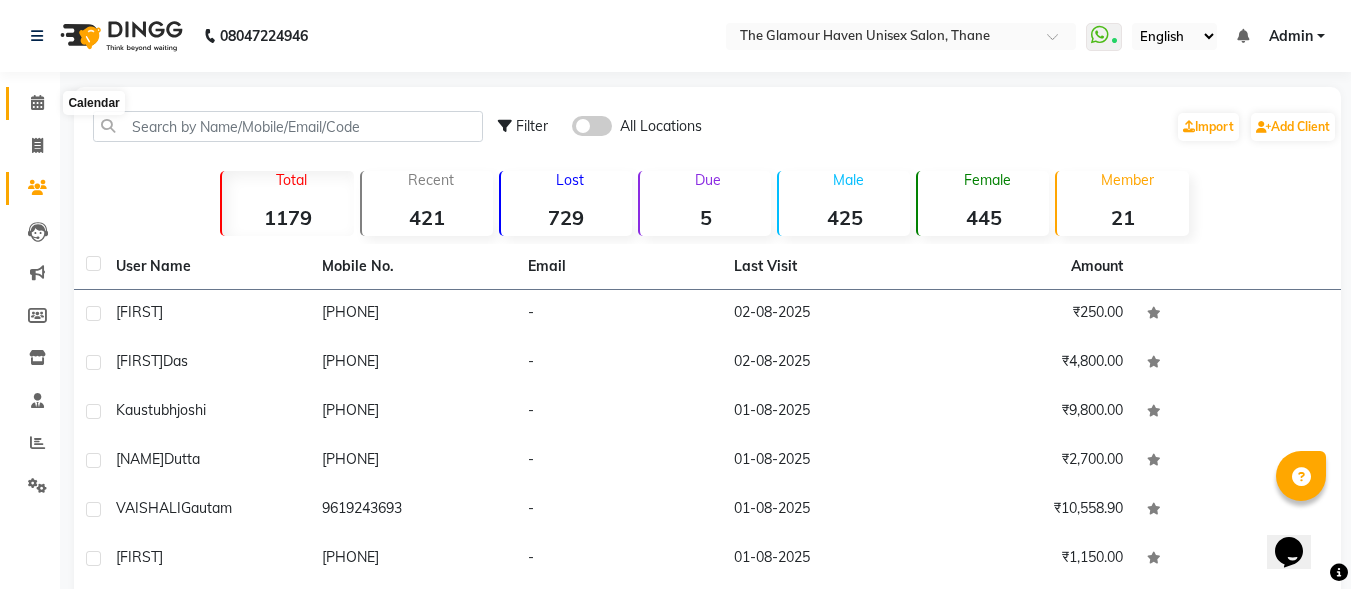 click 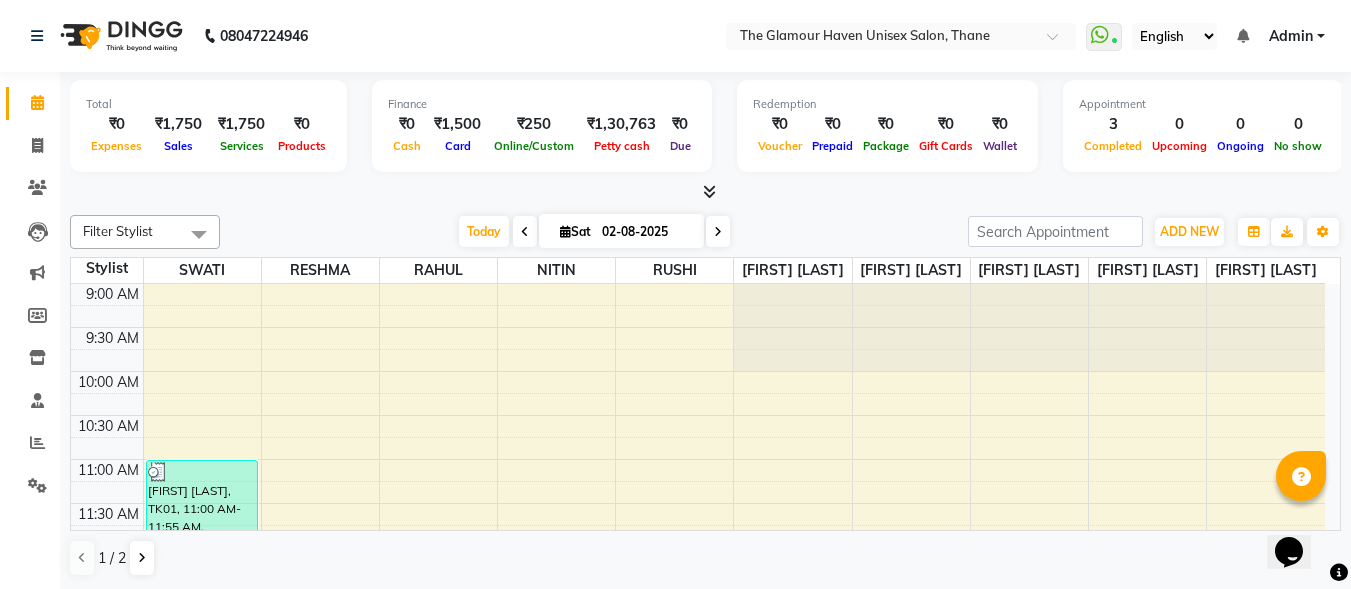 click on "[PHONE] Select Location × The Glamour Haven Unisex Salon, [CITY] WhatsApp Status ✕ Status: Connected Most Recent Message: 01-08-2025 09:53 PM Recent Service Activity: 02-08-2025 09:52 AM English ENGLISH Español العربية मराठी हिंदी ગુજરાતી தமிழ் 中文 Notifications nothing to show Admin Manage Profile Change Password Sign out Version:3.15.11" 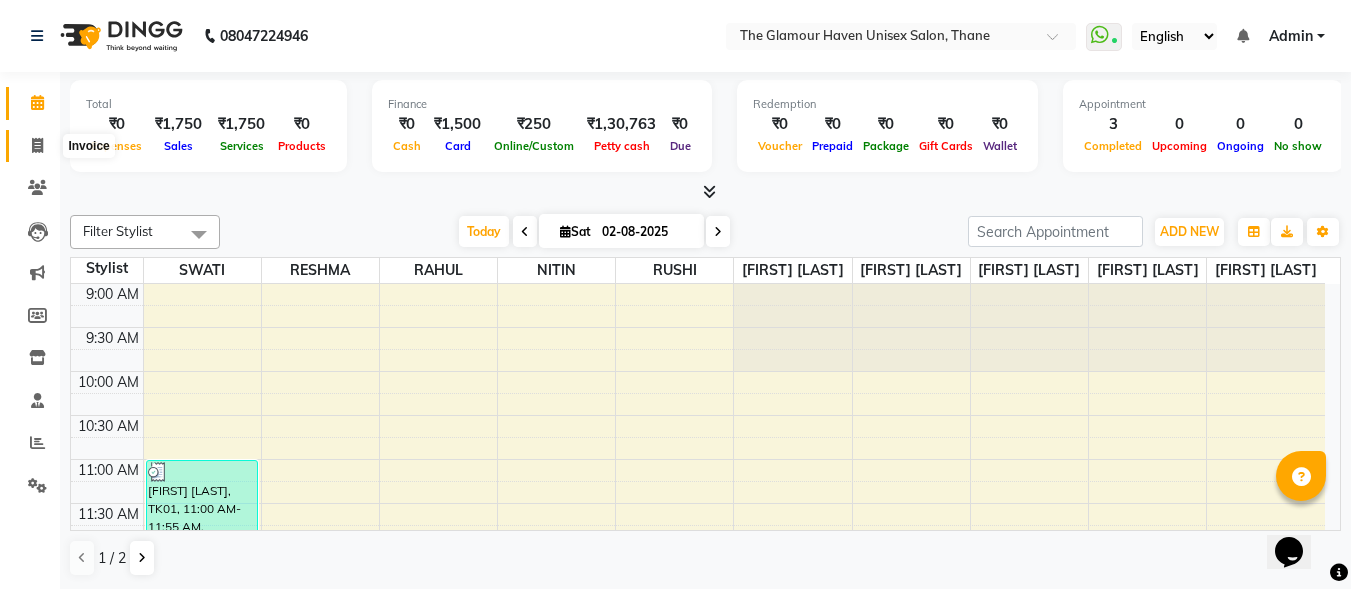 click 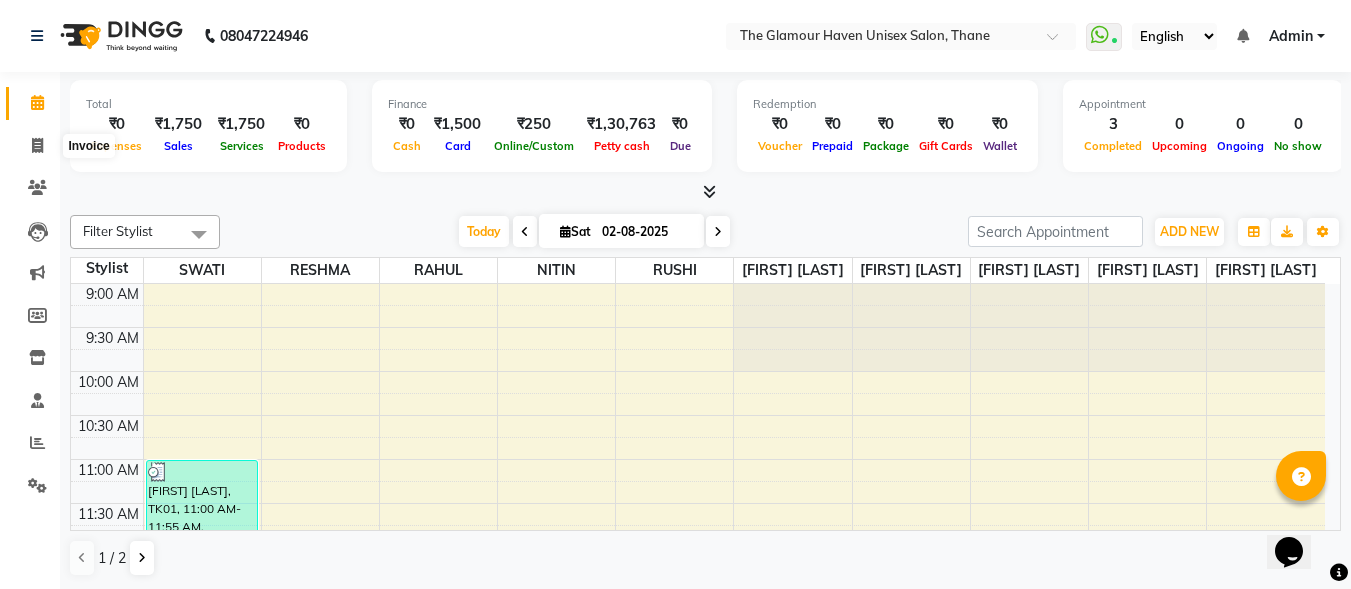 select on "service" 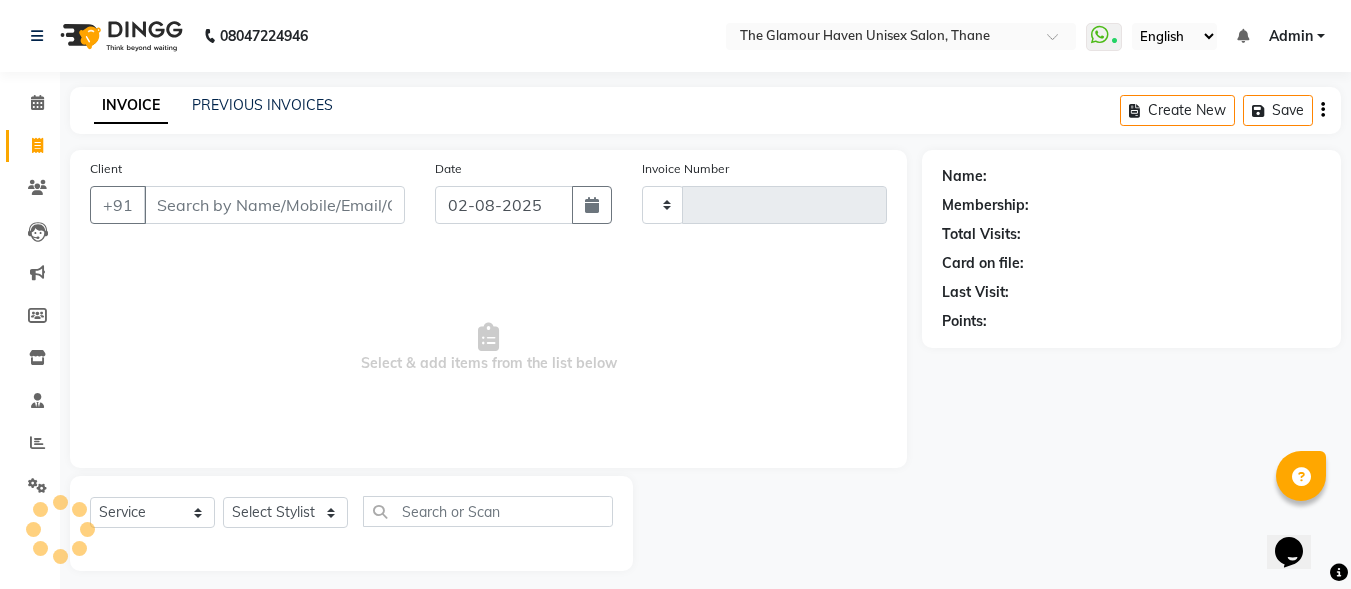 type on "1185" 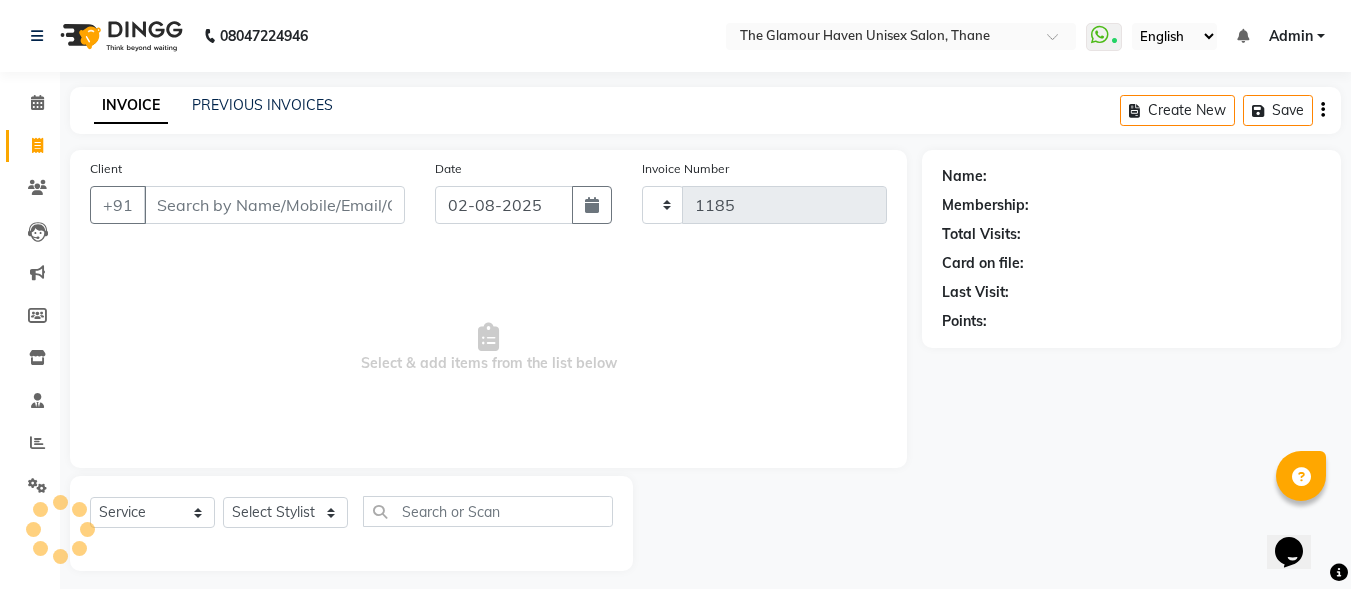 select on "7124" 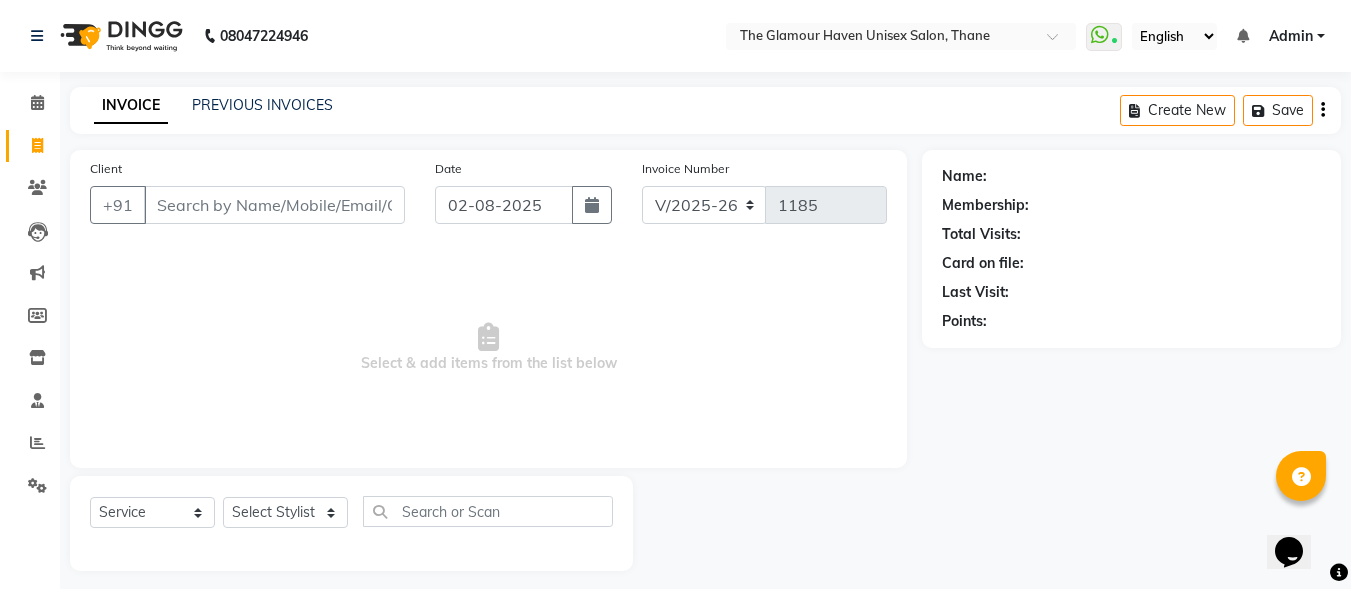 click on "Client +91" 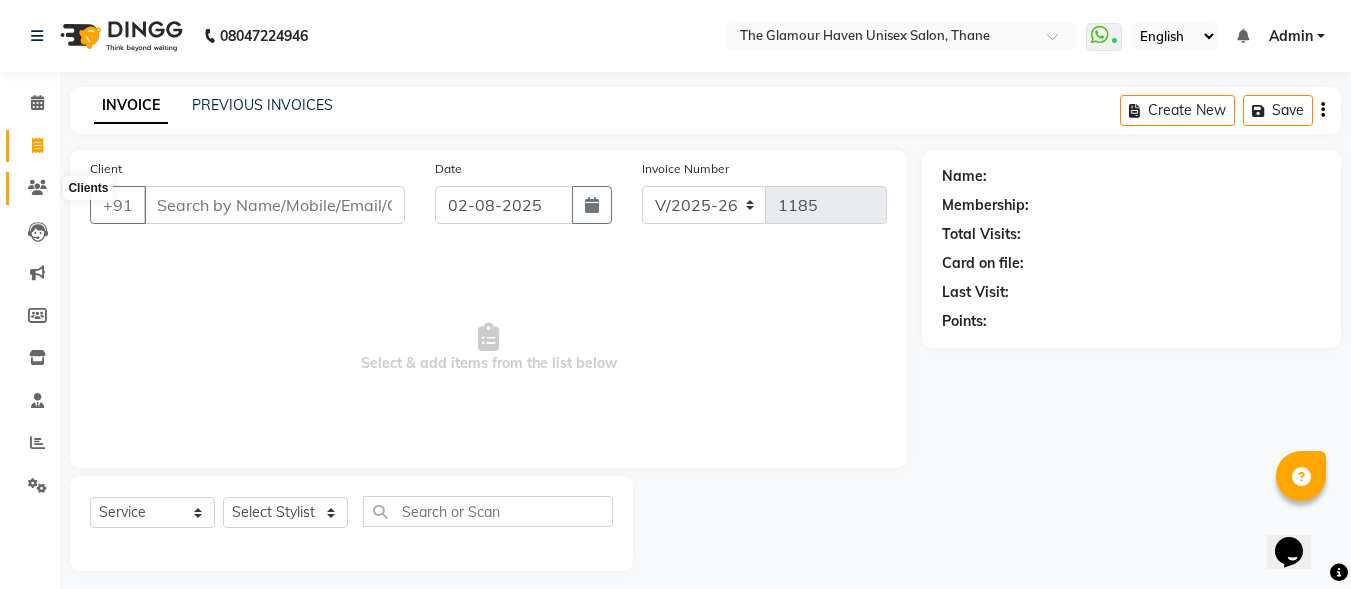 click 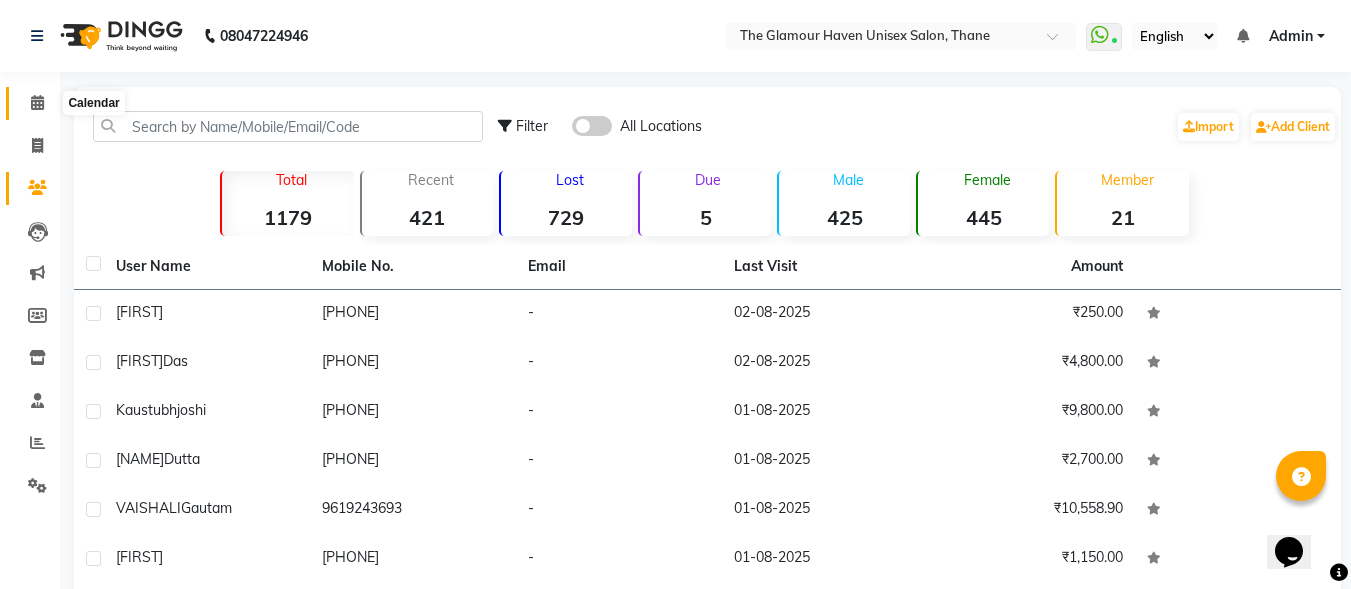 click 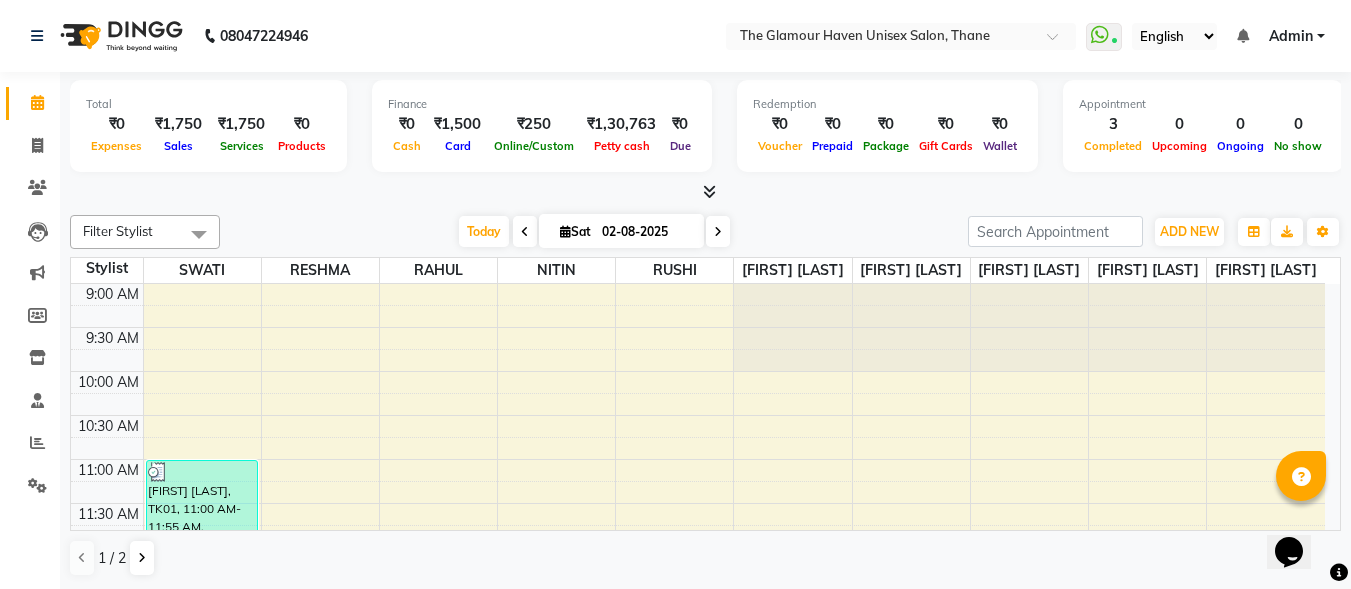 scroll, scrollTop: 0, scrollLeft: 0, axis: both 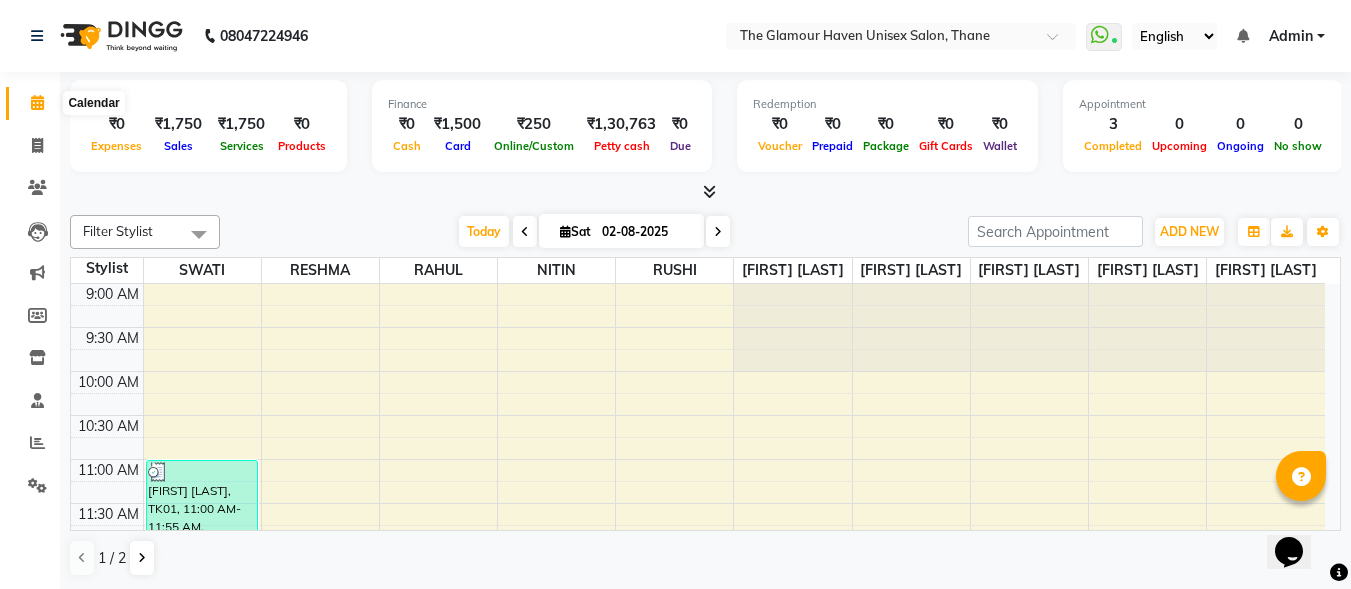 click 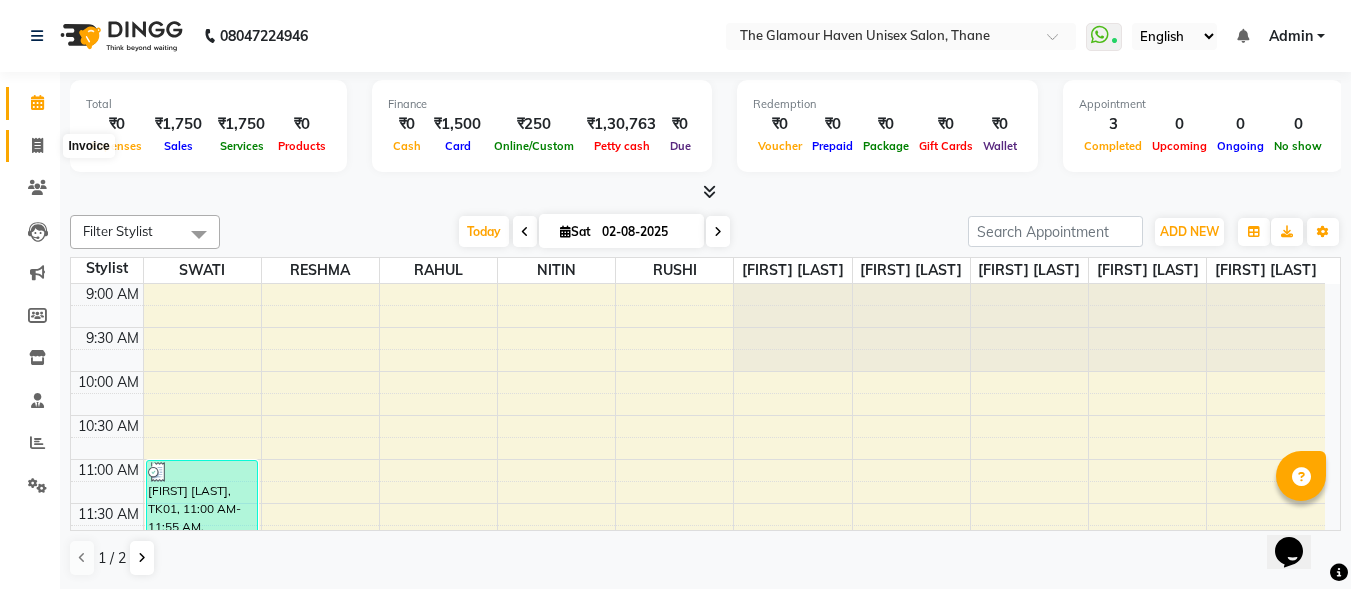 click 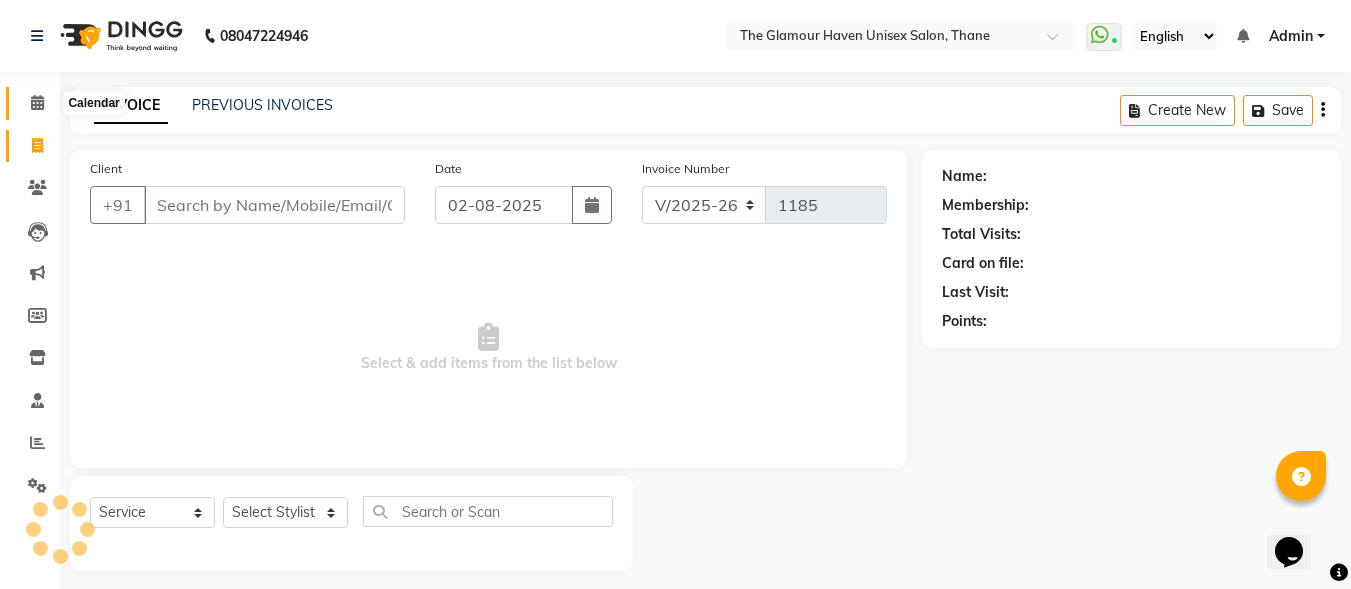 click 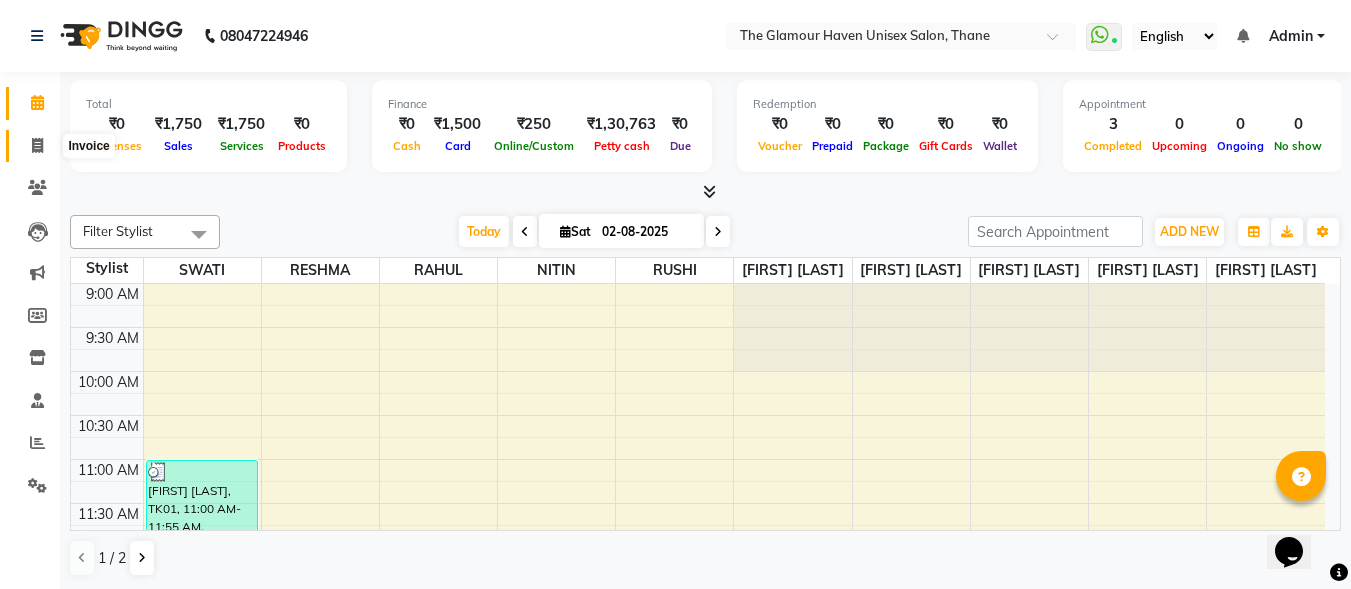 click 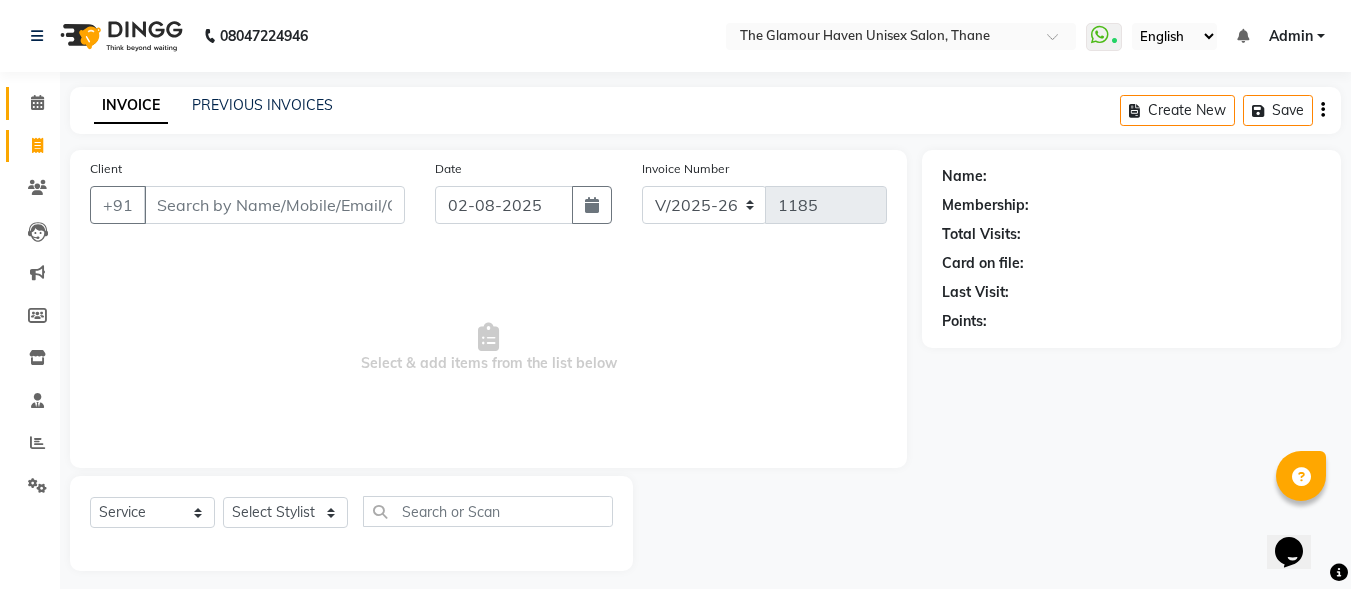 click 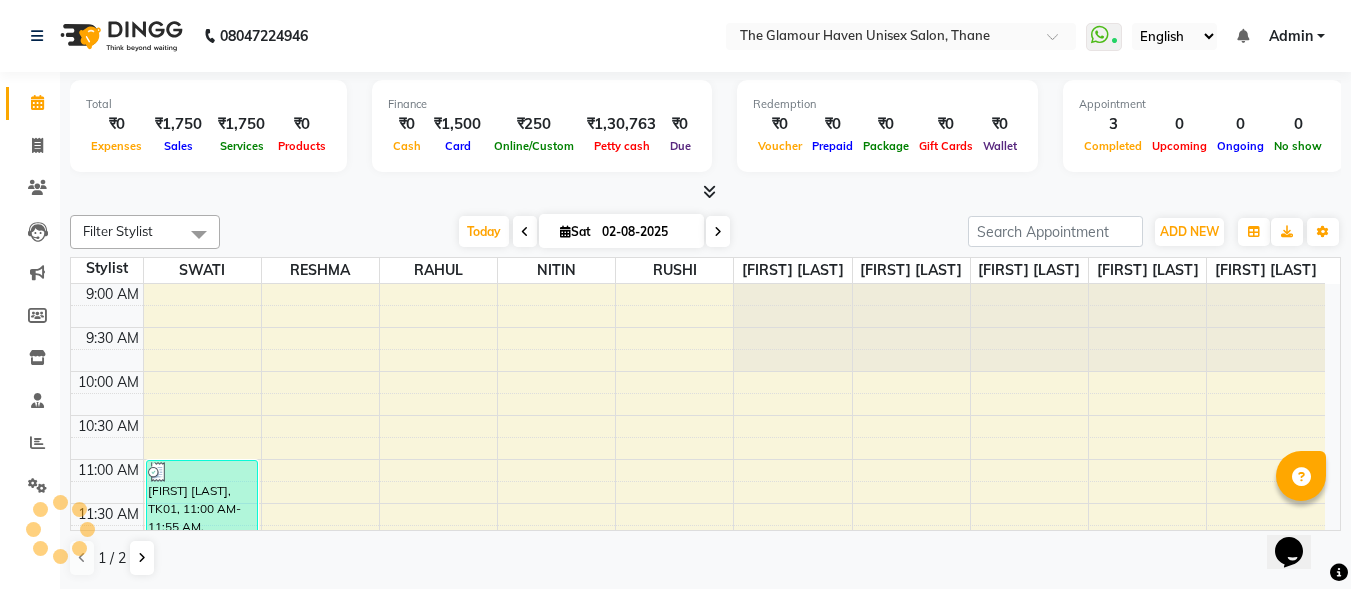 scroll, scrollTop: 617, scrollLeft: 0, axis: vertical 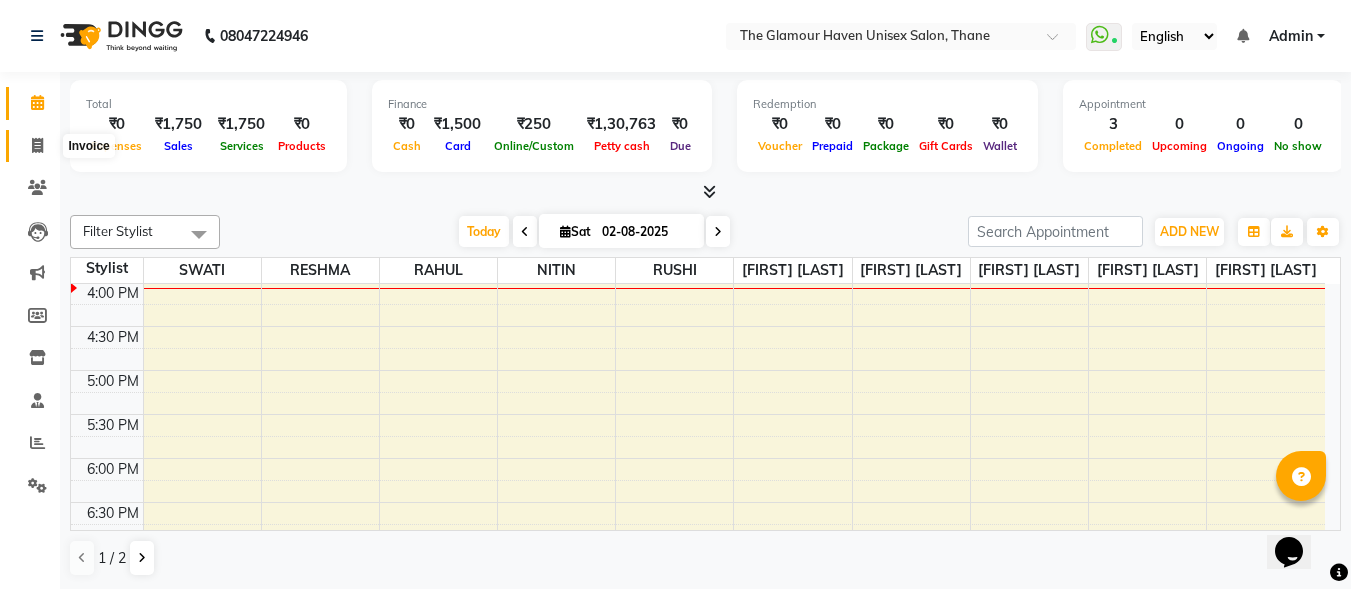 click 